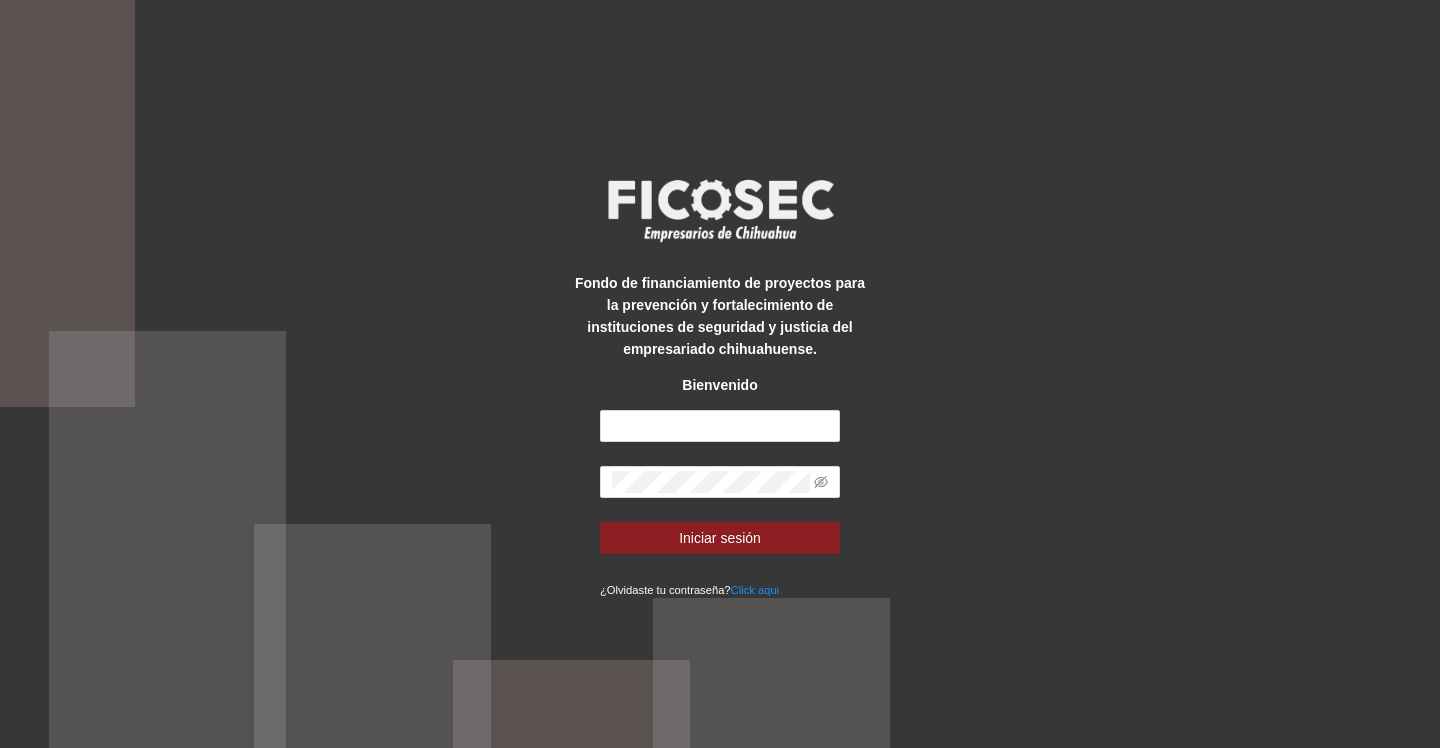 scroll, scrollTop: 0, scrollLeft: 0, axis: both 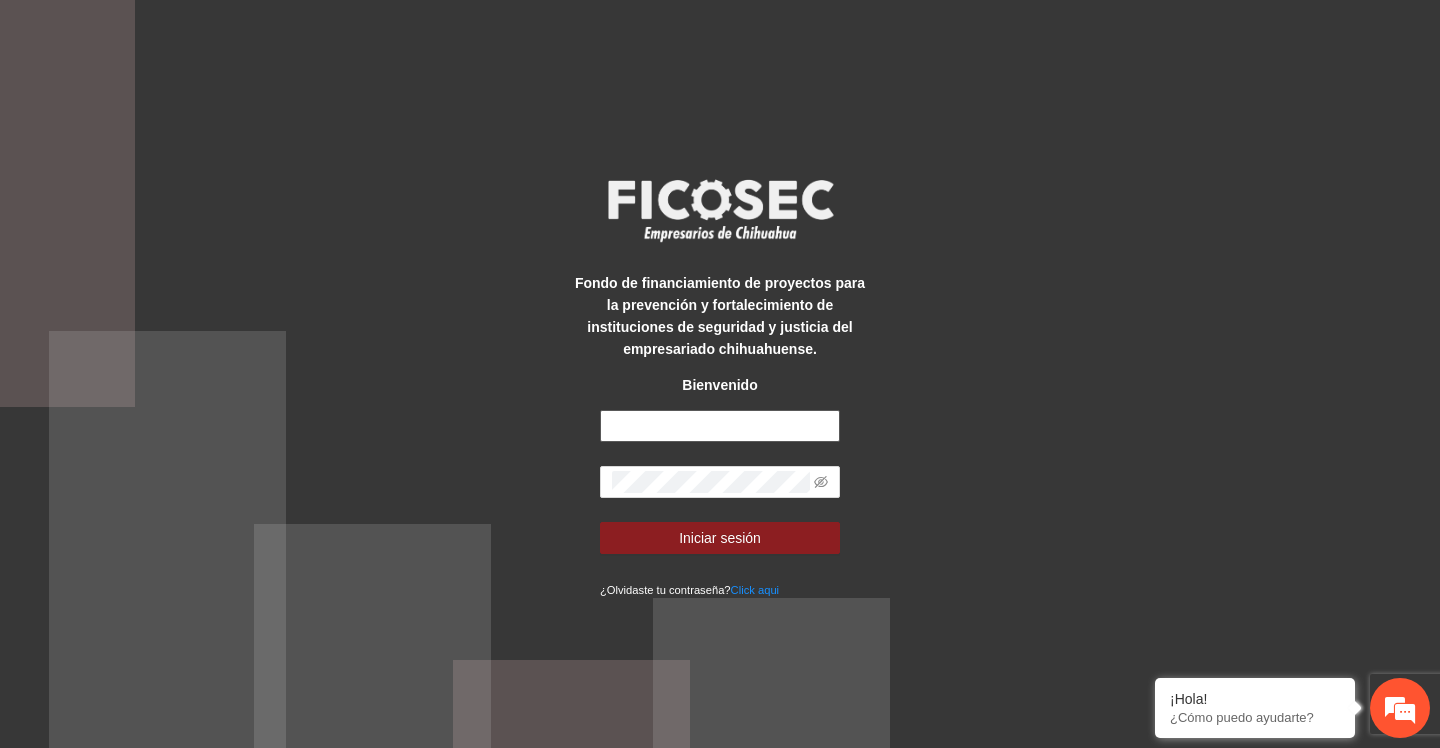 type on "**********" 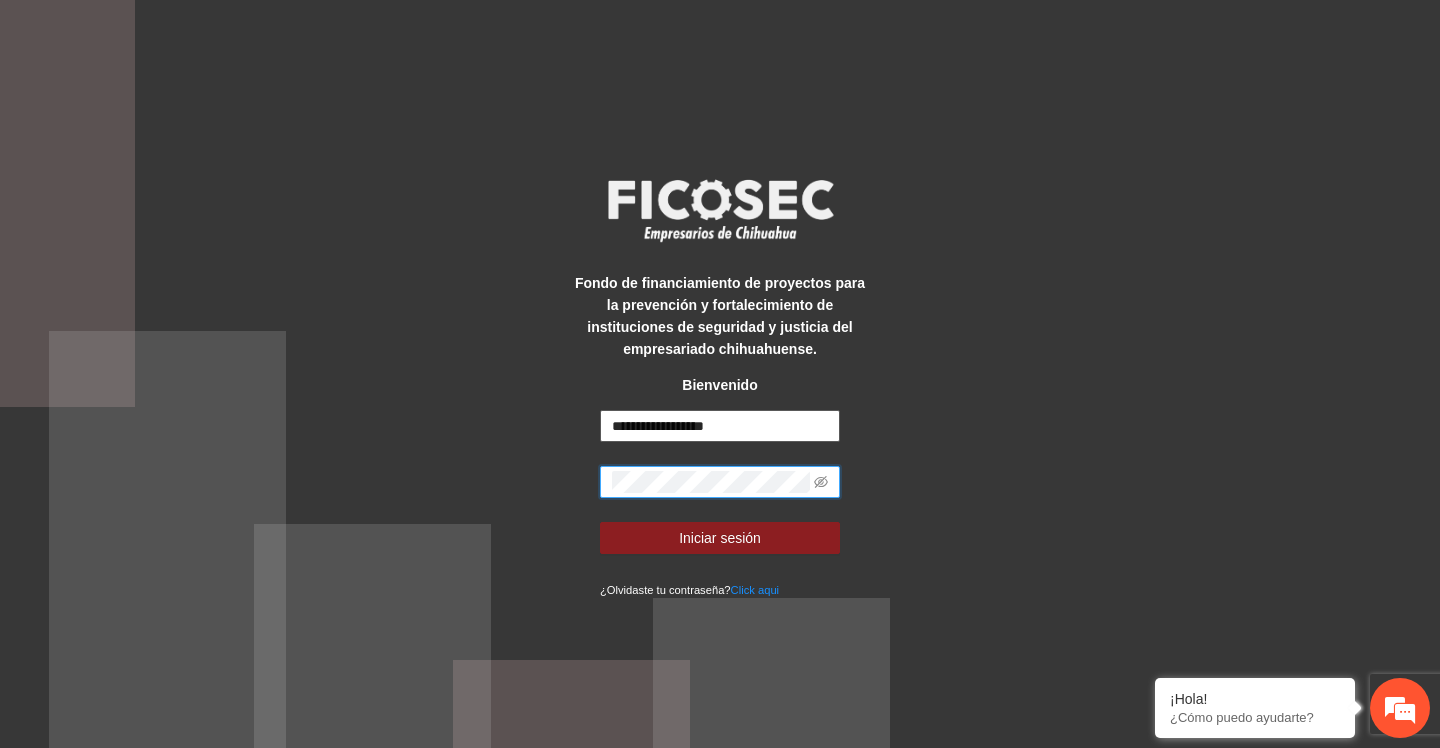 click on "Iniciar sesión" at bounding box center [720, 538] 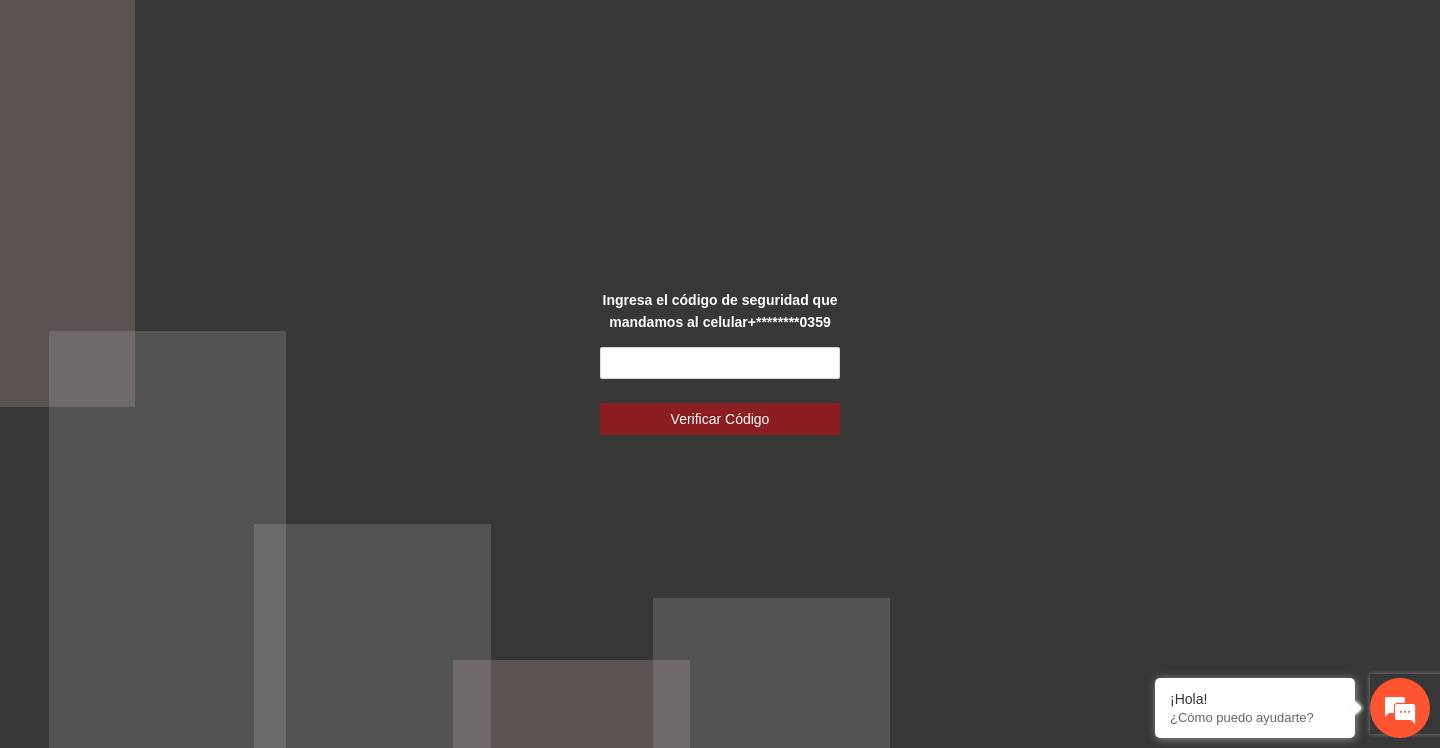 scroll, scrollTop: 0, scrollLeft: 0, axis: both 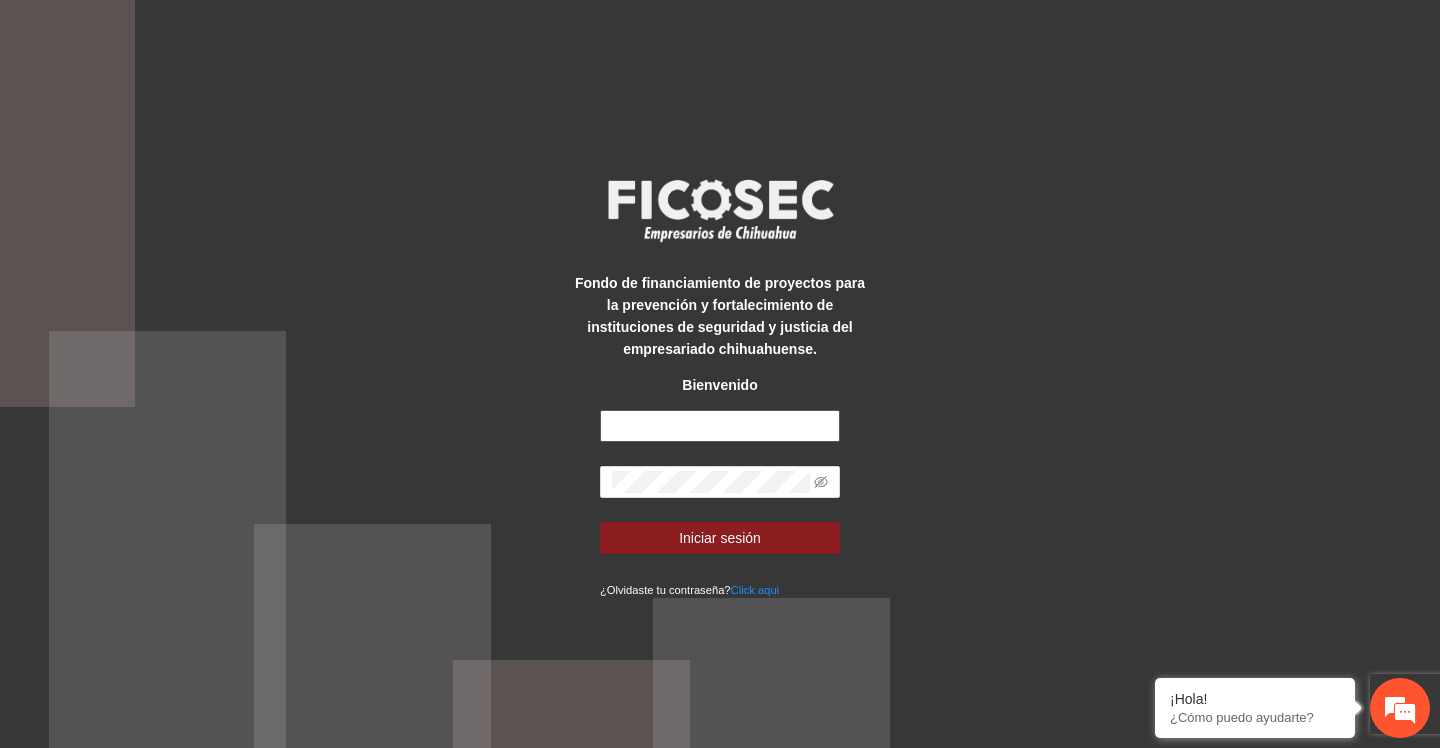 type on "**********" 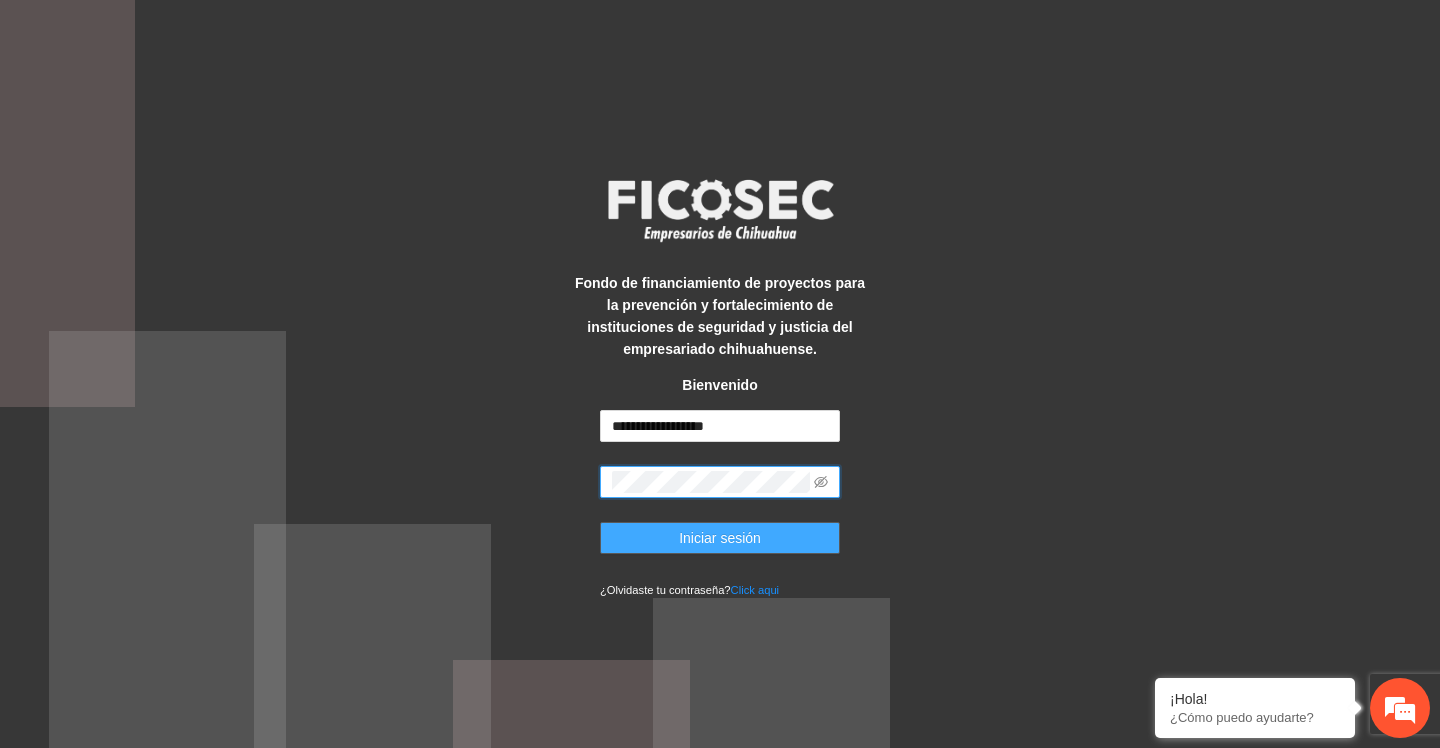 click on "Iniciar sesión" at bounding box center [720, 538] 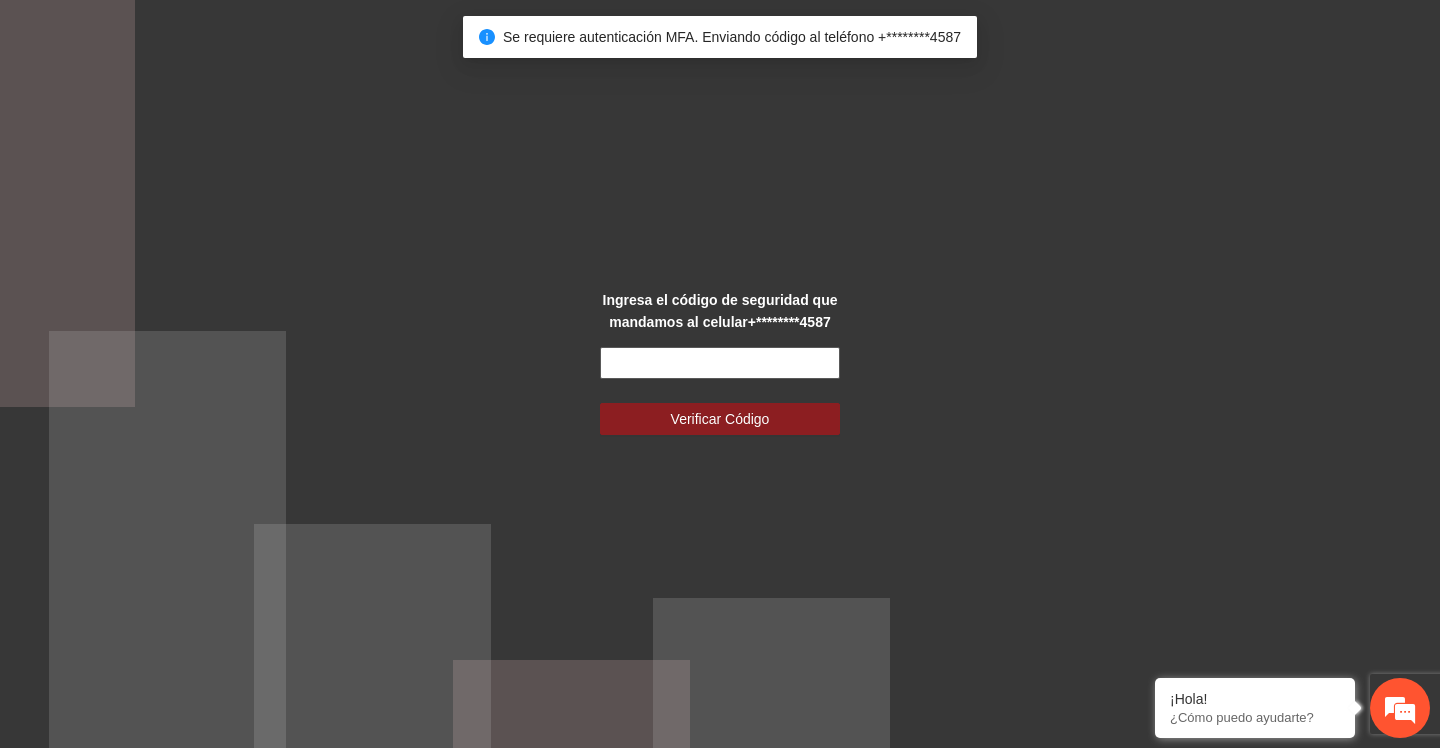 click at bounding box center (720, 363) 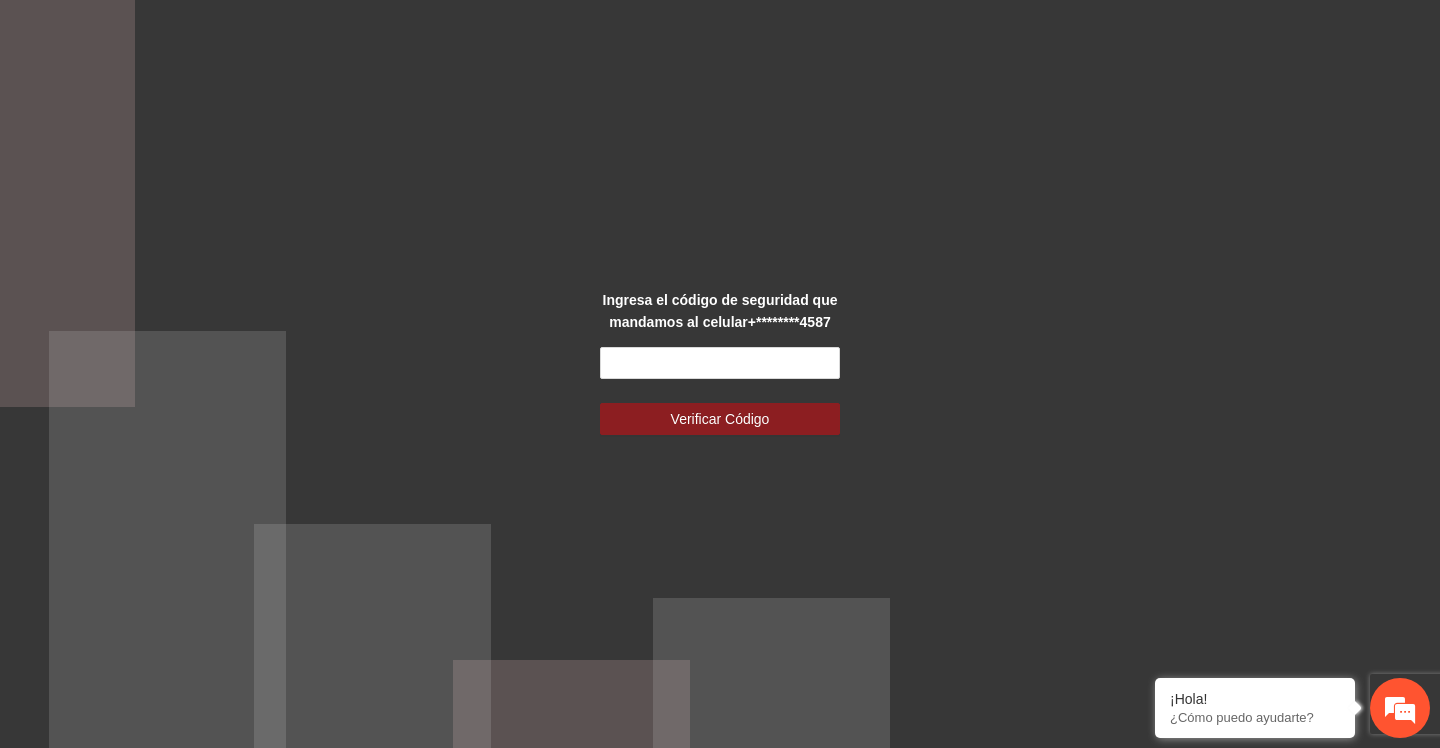 scroll, scrollTop: 0, scrollLeft: 0, axis: both 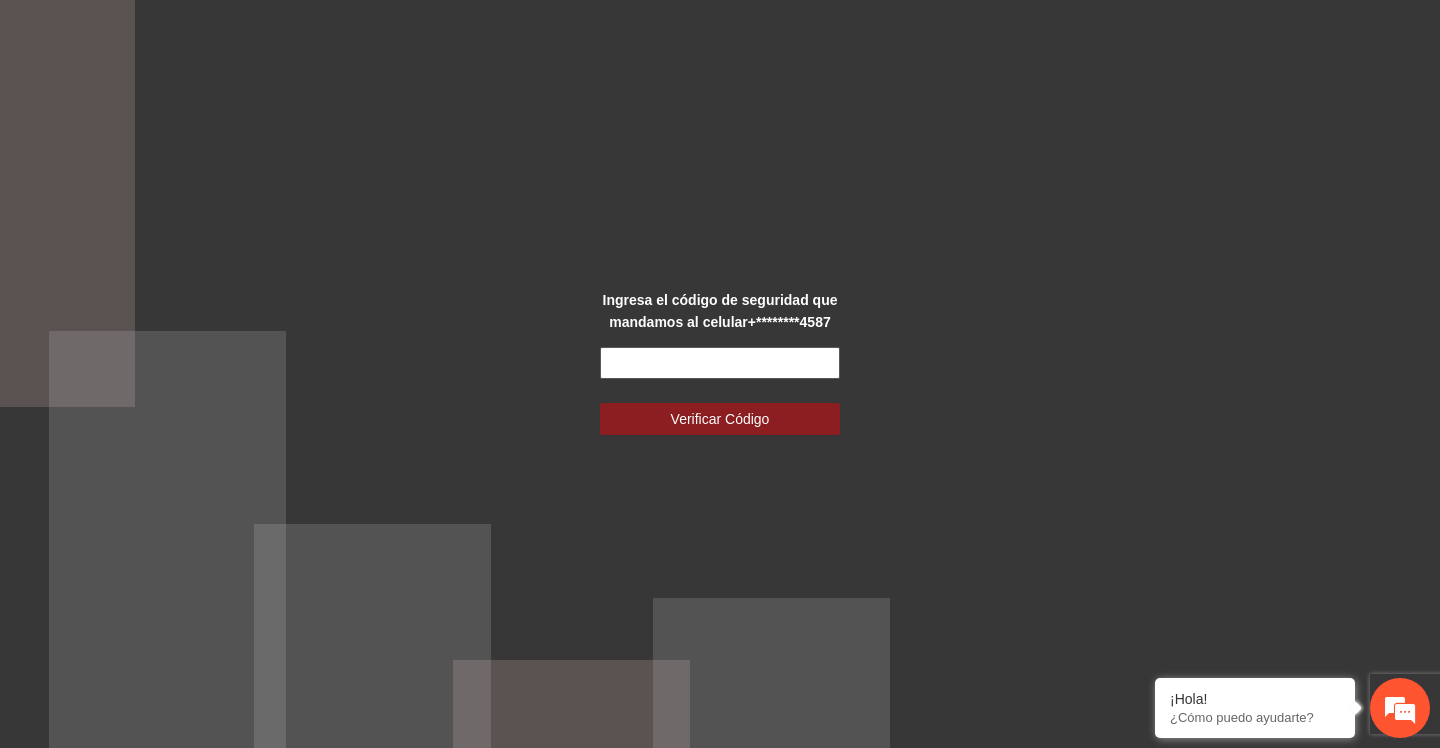 click at bounding box center [720, 363] 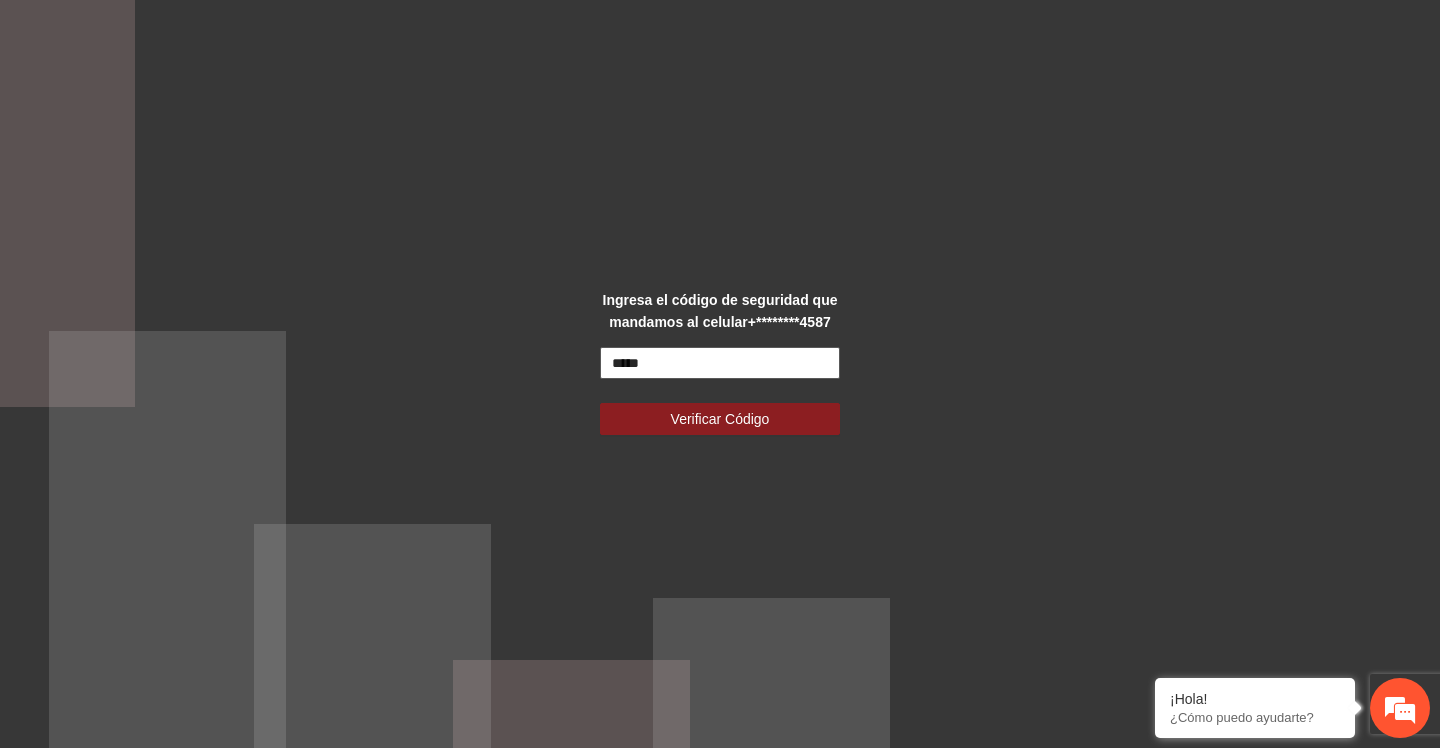type on "*****" 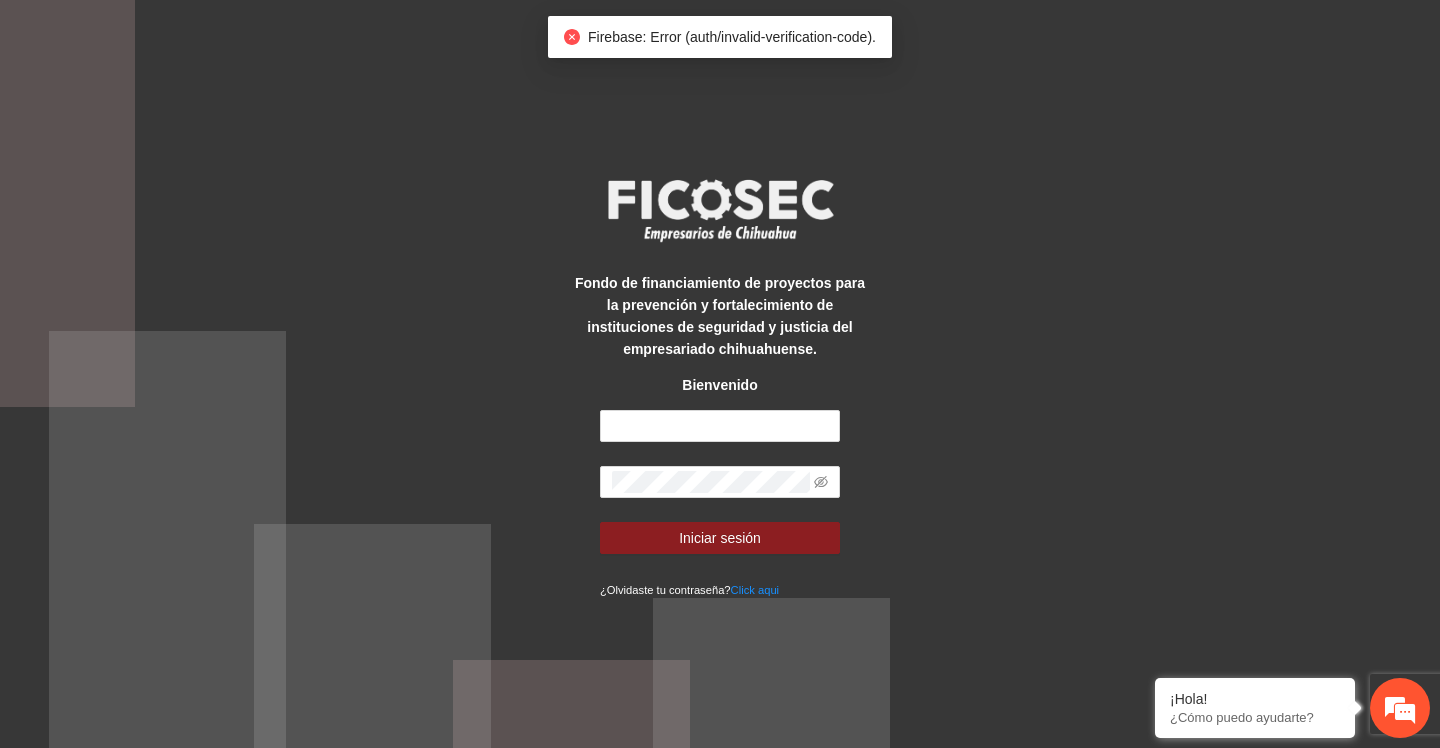 click on "Fondo de financiamiento de proyectos para la prevención y fortalecimiento de instituciones de seguridad y justicia del empresariado chihuahuense. Bienvenido Iniciar sesión ¿Olvidaste tu contraseña?   Click aqui" at bounding box center (720, 374) 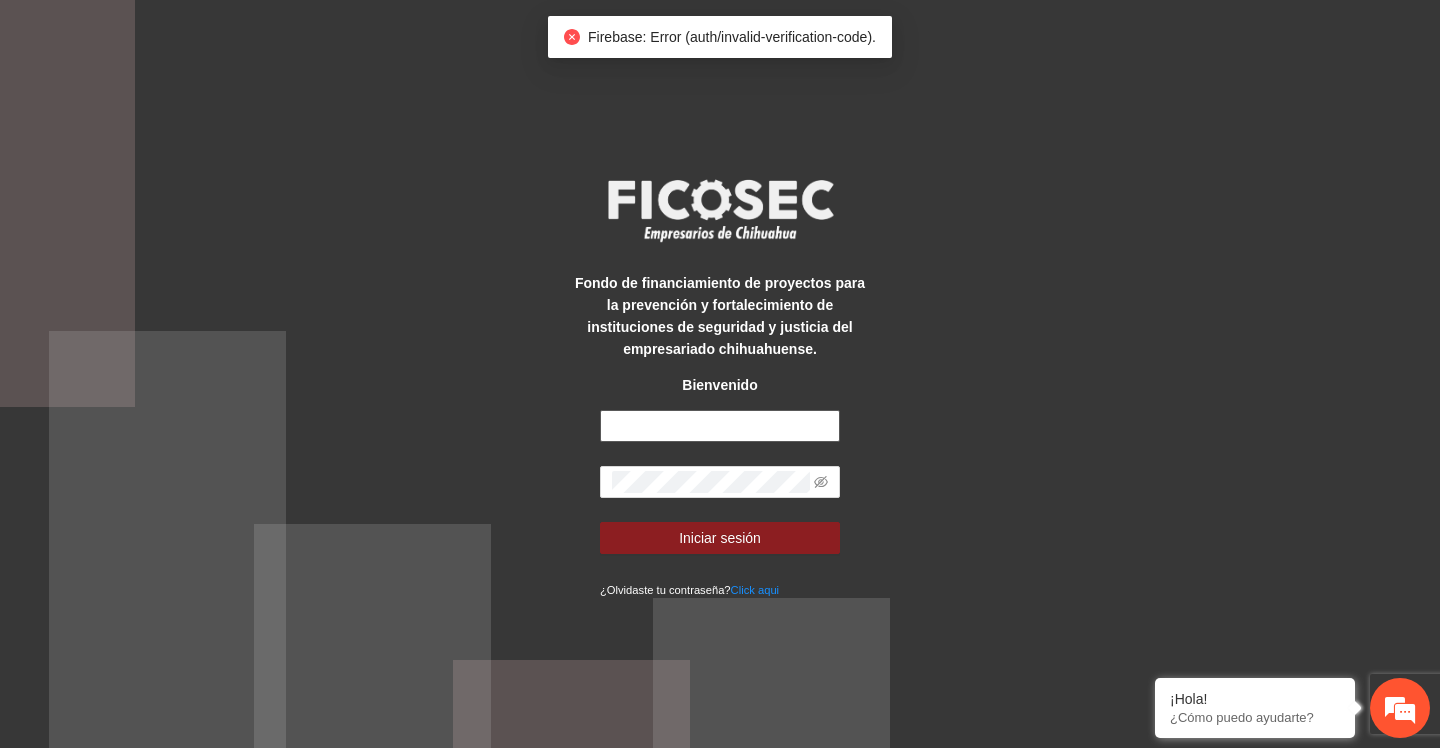 click at bounding box center [720, 426] 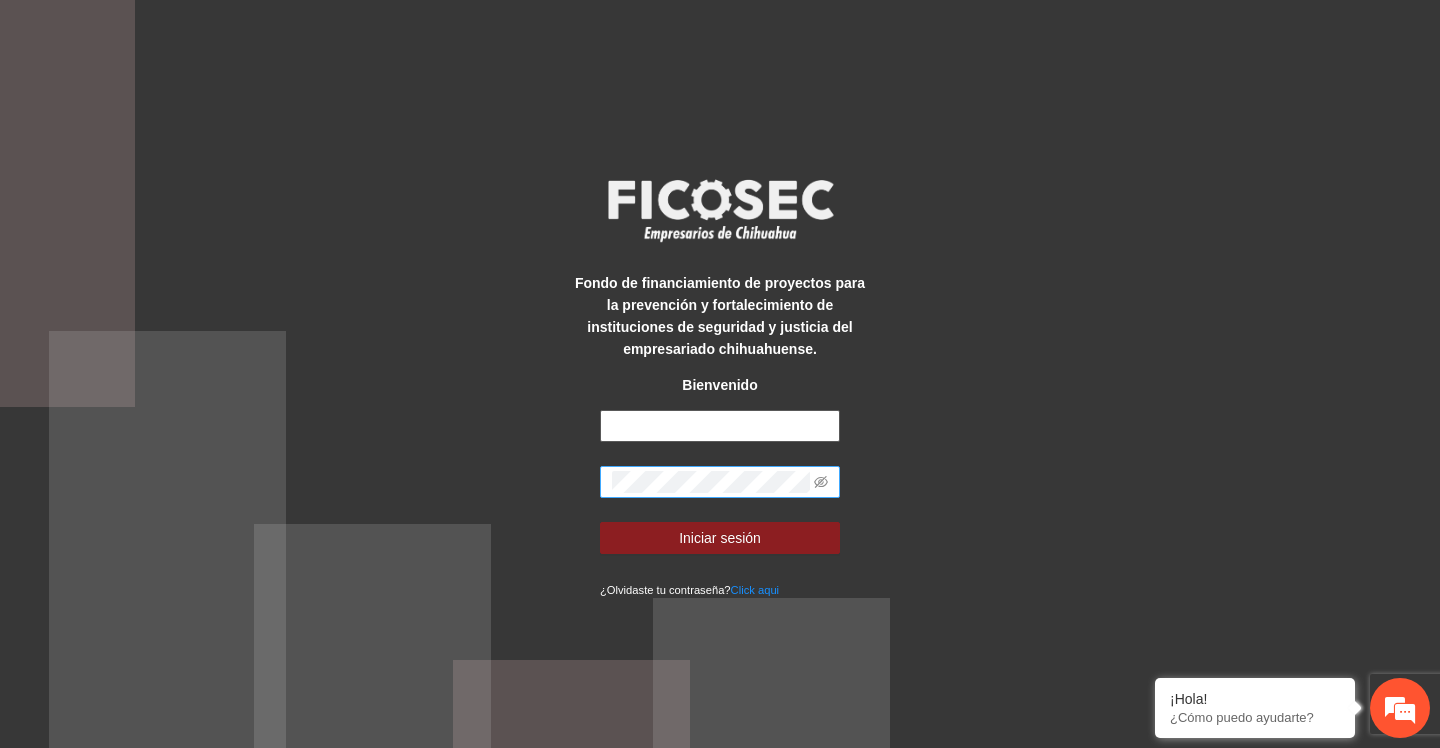 type on "**********" 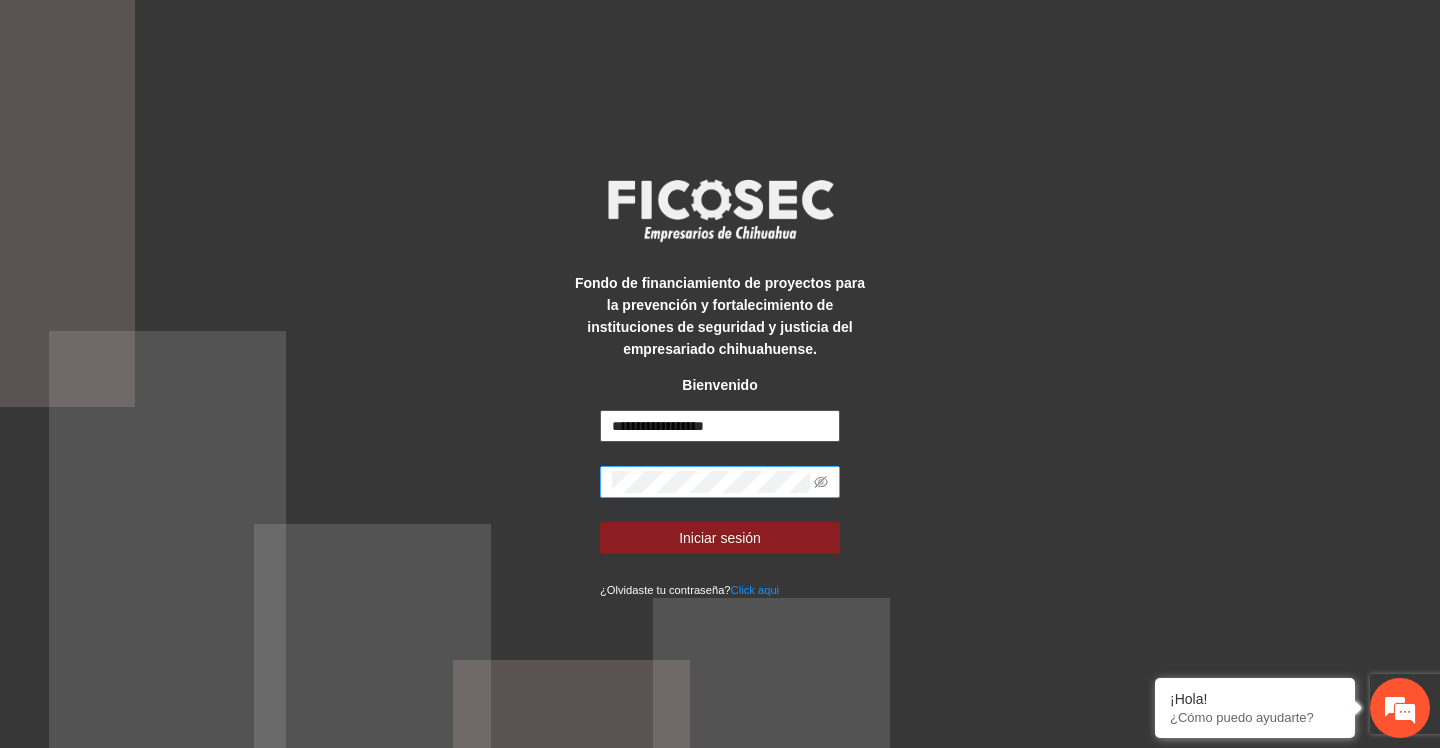 click on "Iniciar sesión" at bounding box center (720, 538) 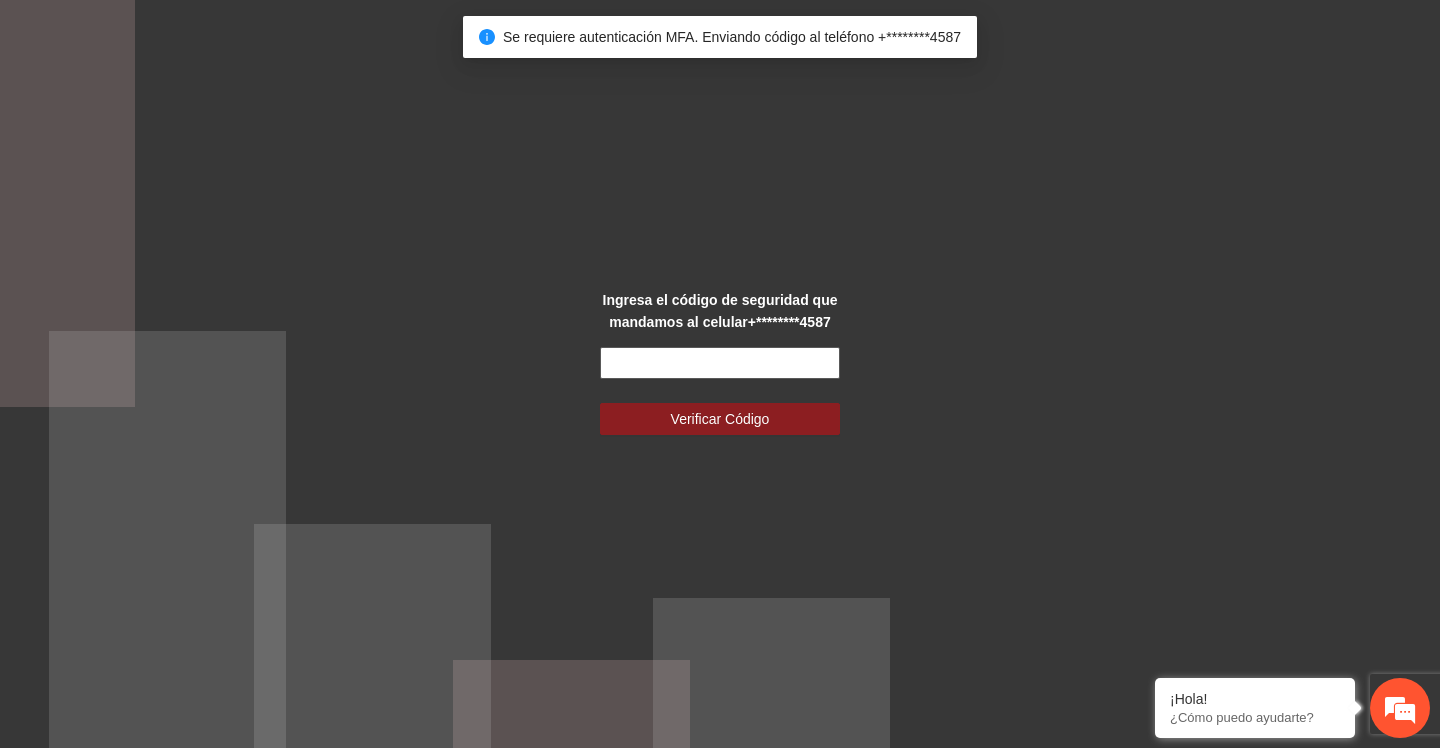 click at bounding box center [720, 363] 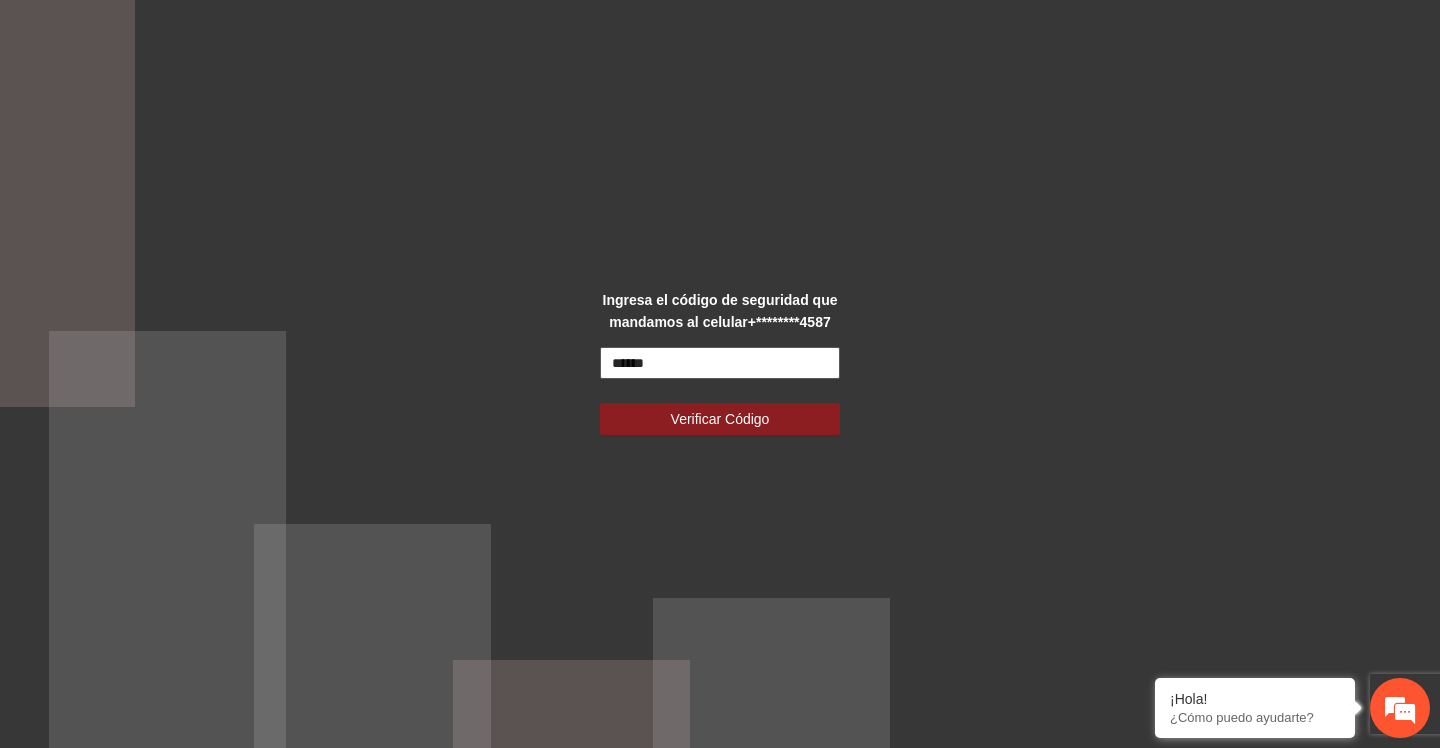 type on "******" 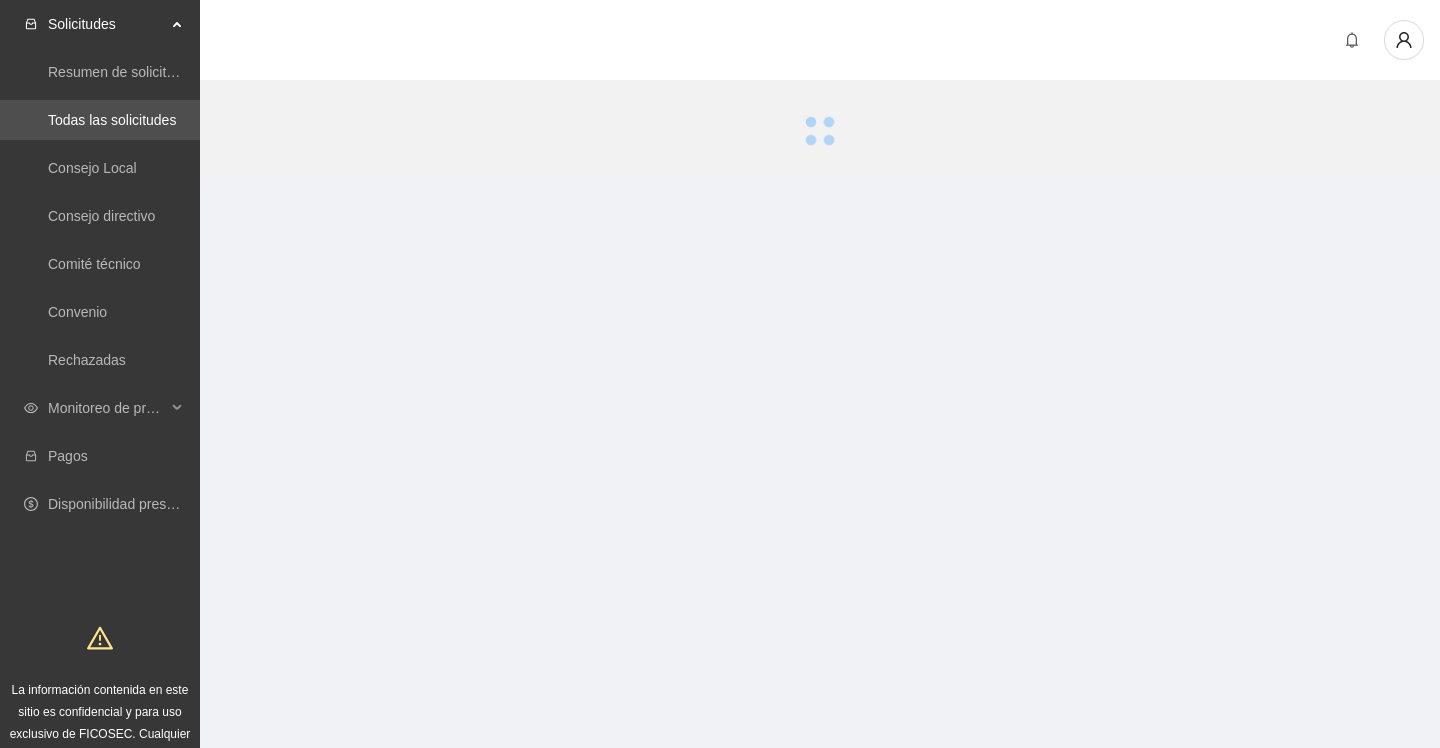 scroll, scrollTop: 0, scrollLeft: 0, axis: both 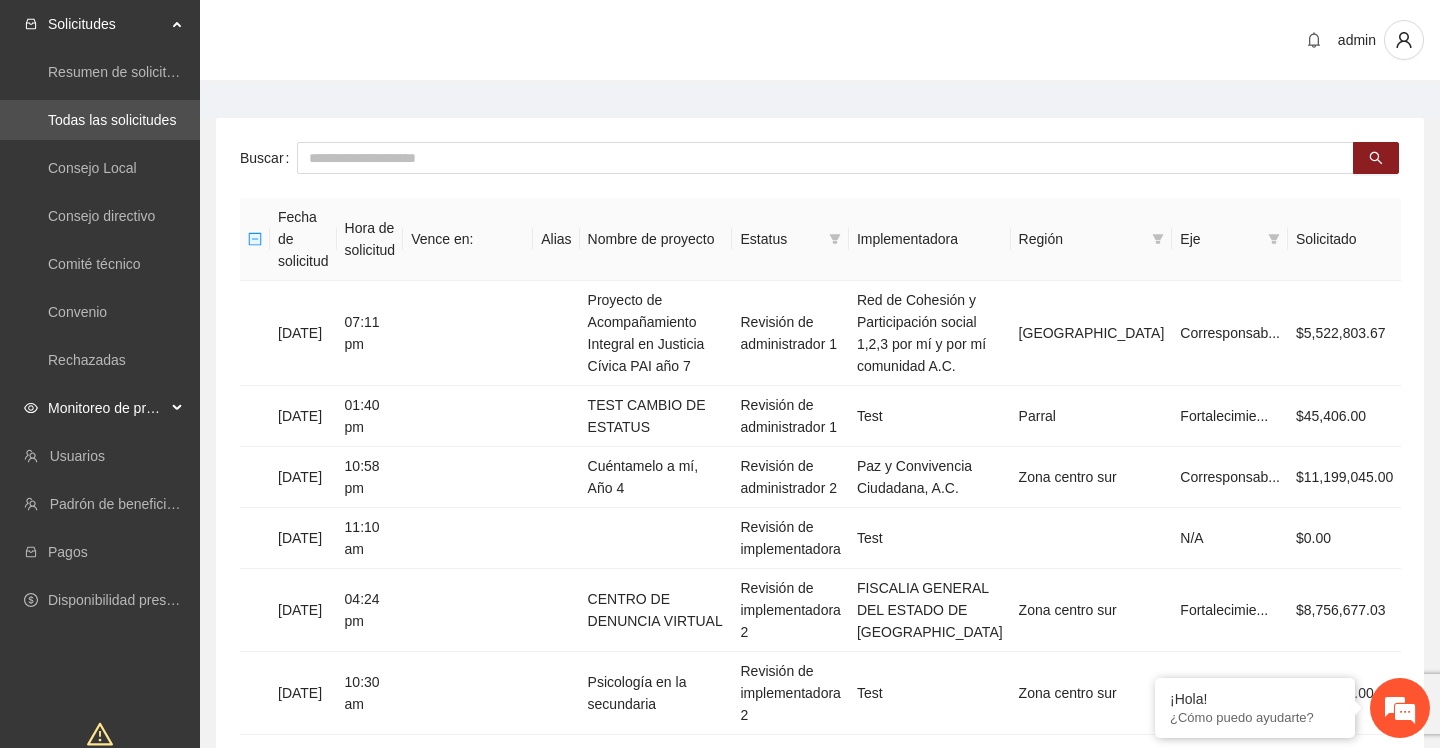 click on "Monitoreo de proyectos" at bounding box center [100, 408] 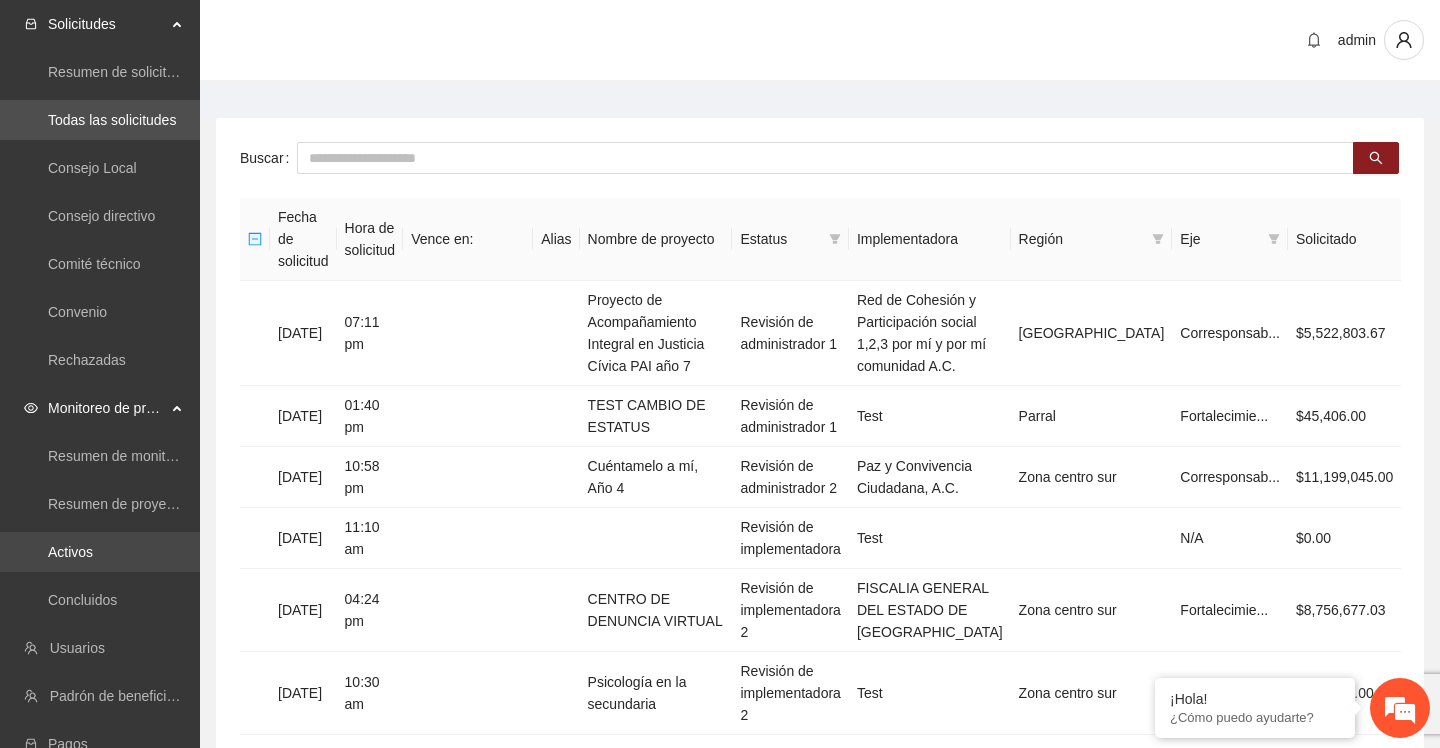 click on "Activos" at bounding box center (70, 552) 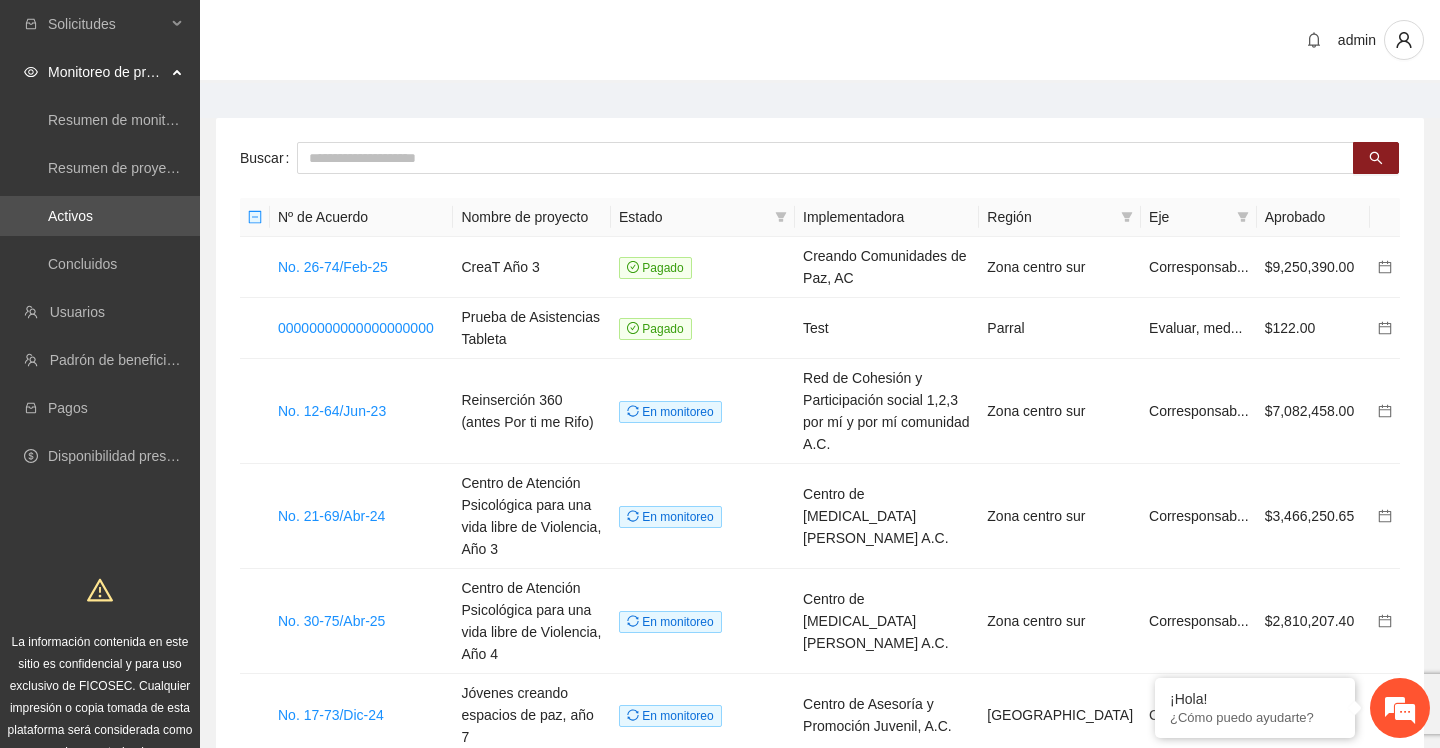 scroll, scrollTop: 0, scrollLeft: 0, axis: both 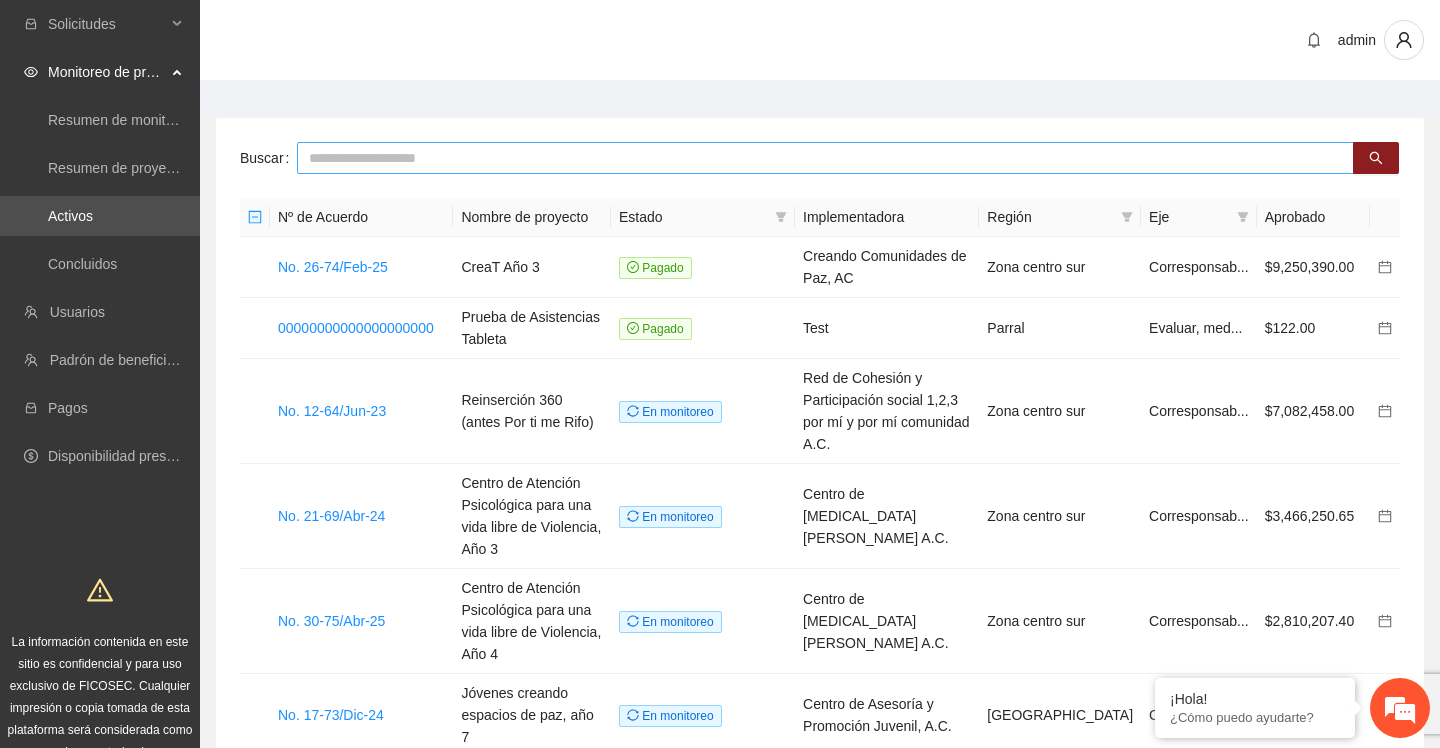 click at bounding box center [825, 158] 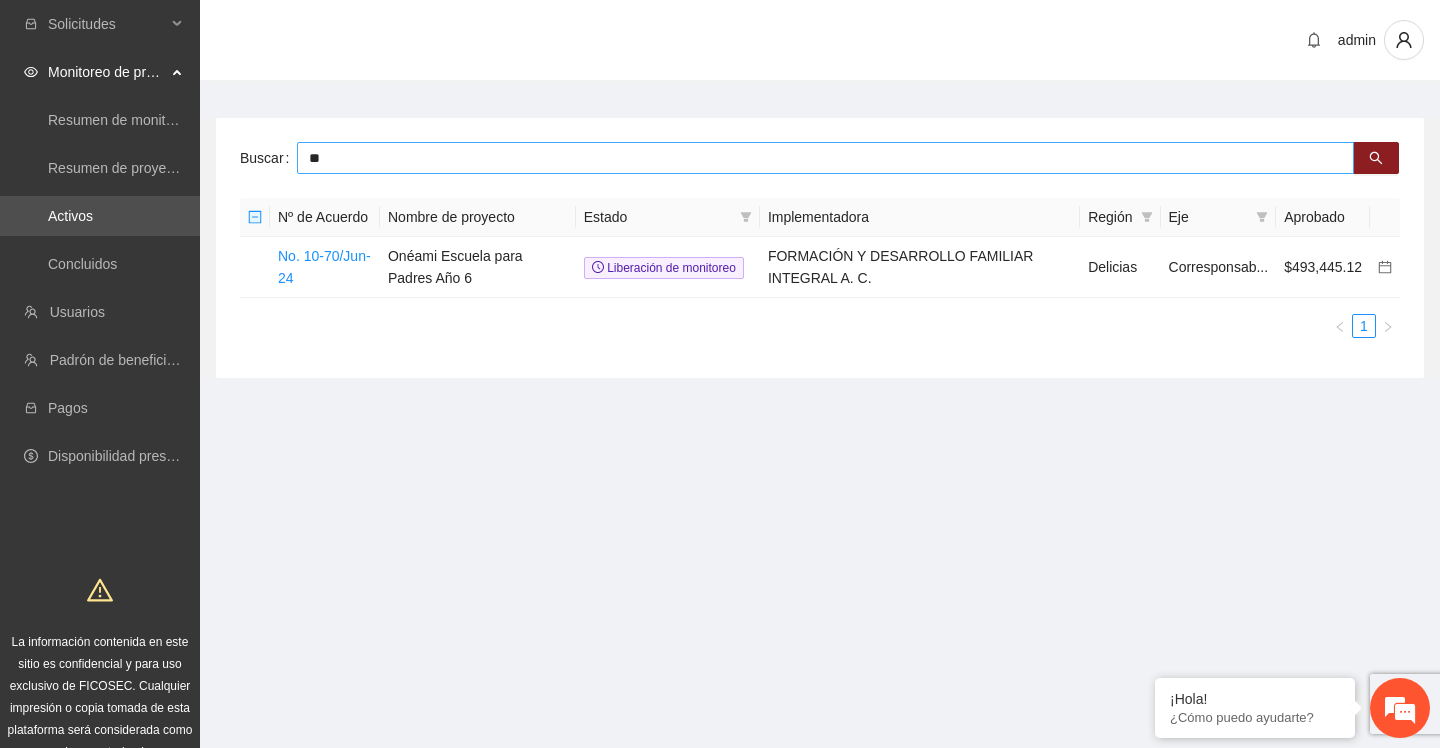 type on "*" 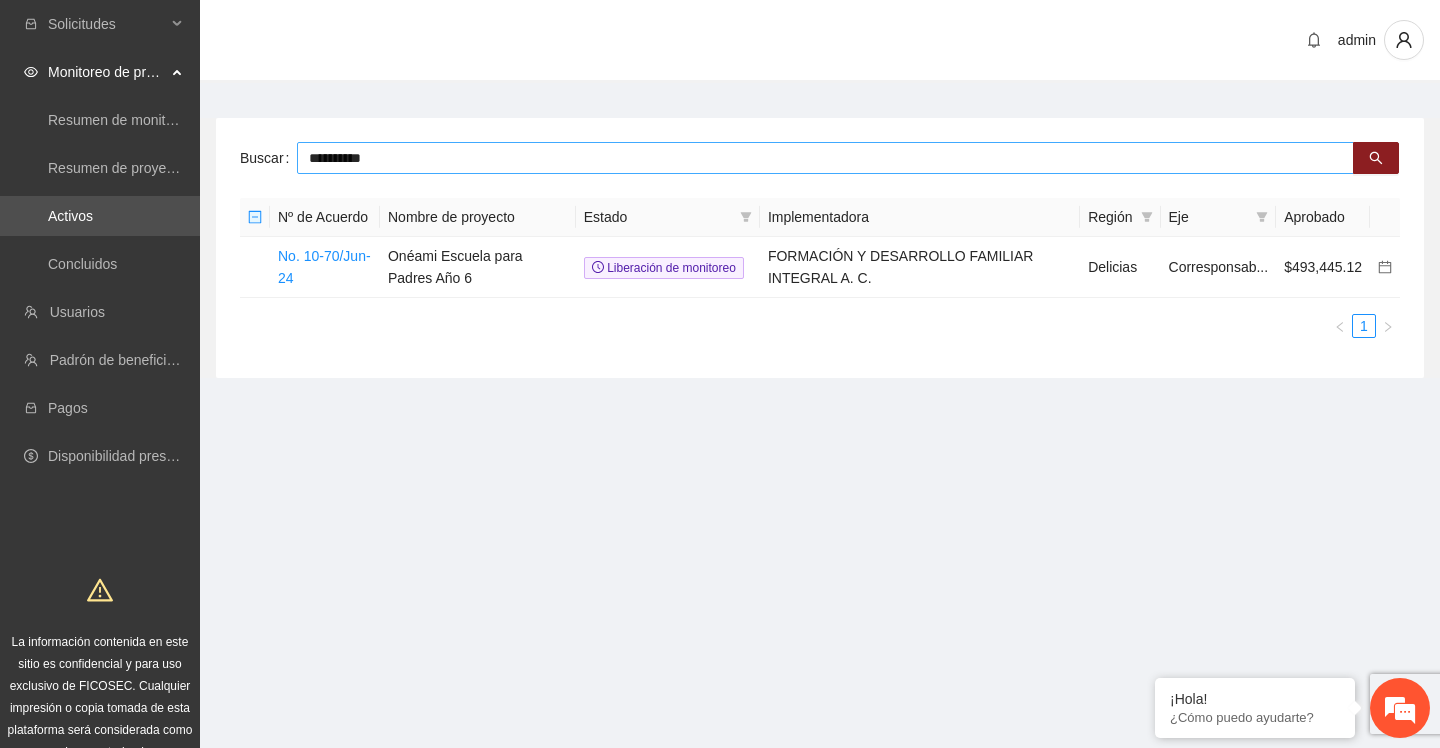 type on "**********" 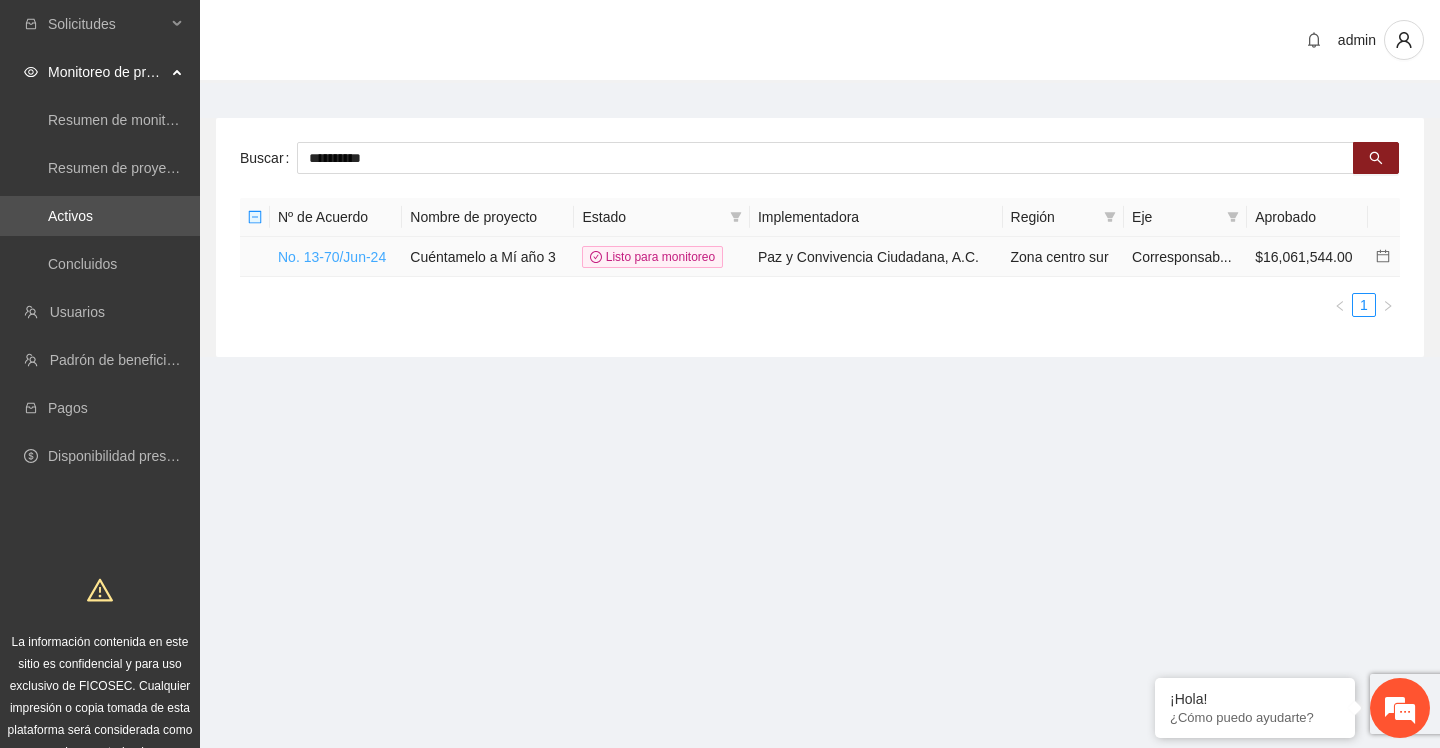 click on "No. 13-70/Jun-24" at bounding box center (332, 257) 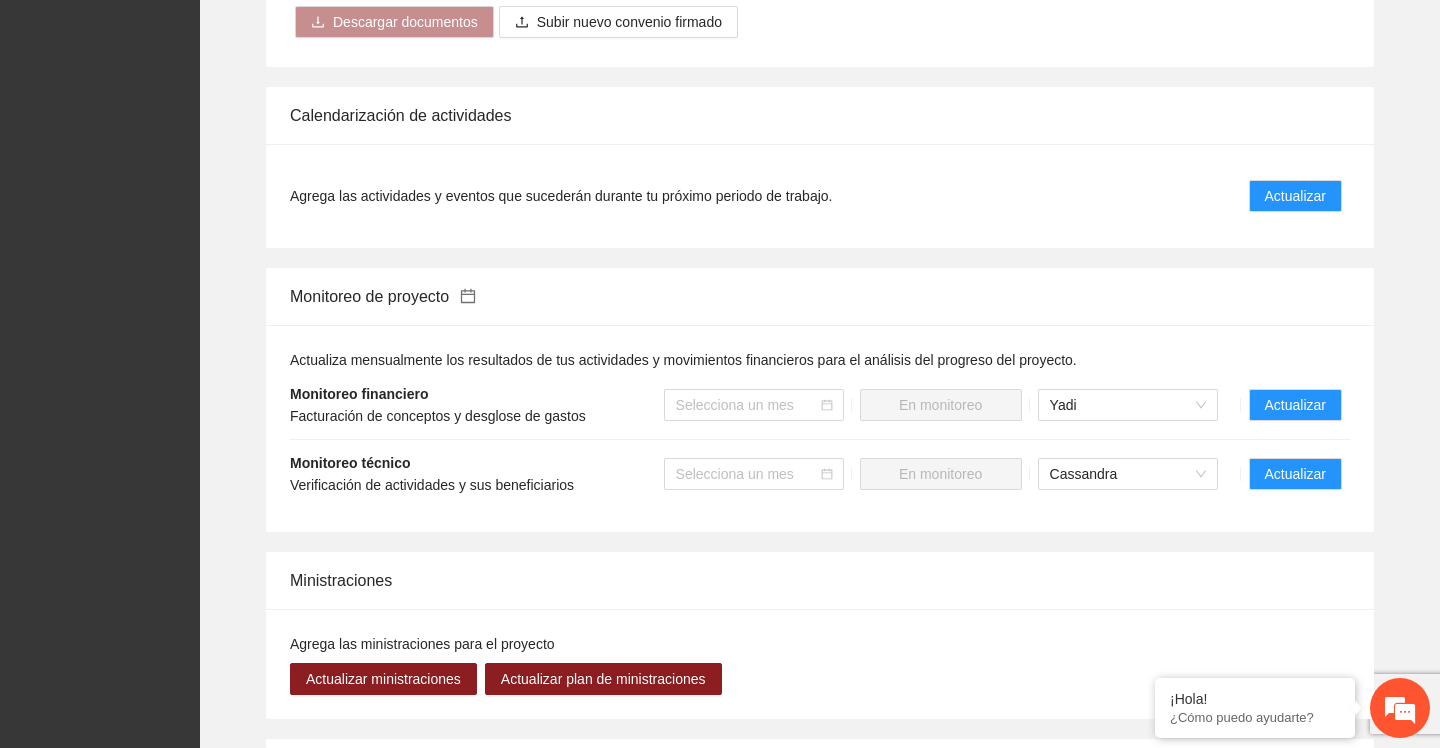 scroll, scrollTop: 2256, scrollLeft: 0, axis: vertical 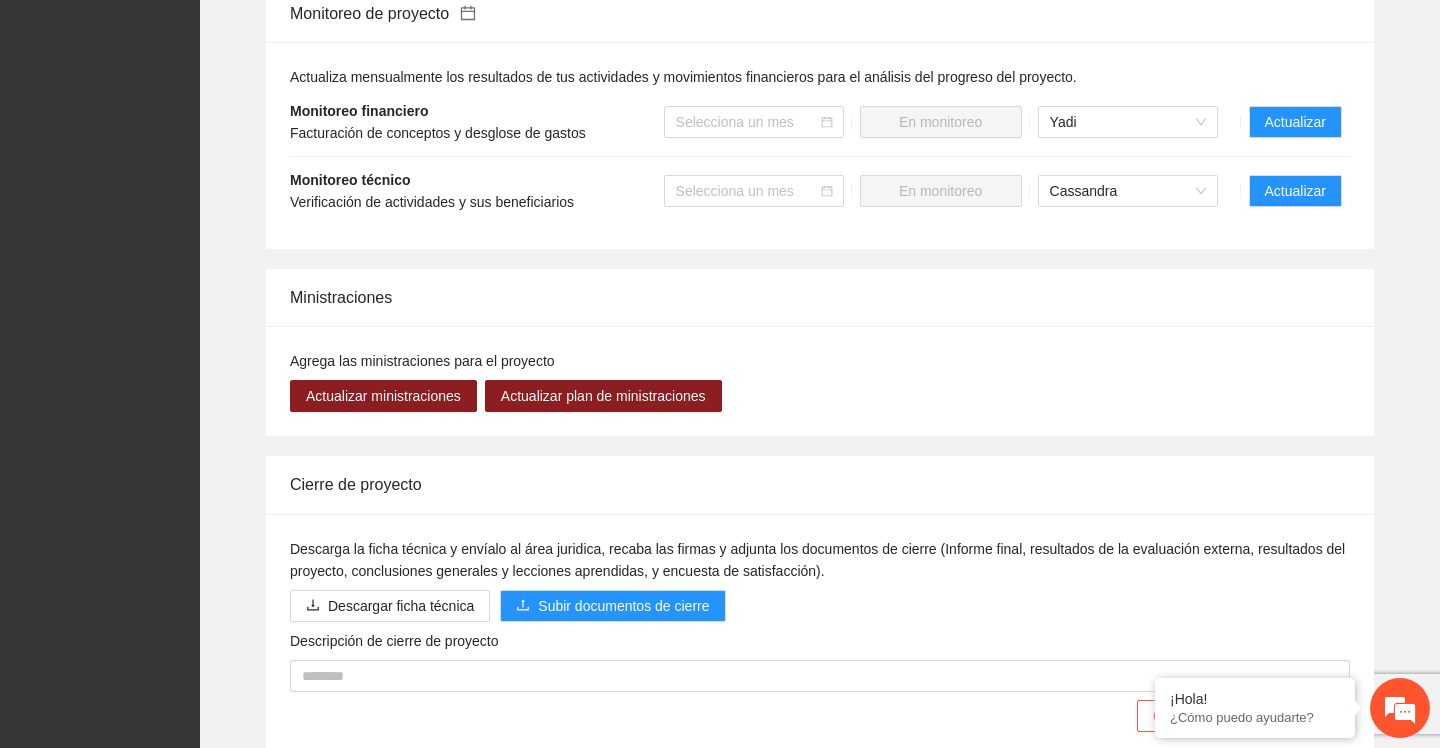 click on "Monitoreo financiero Facturación de conceptos y desglose de gastos Selecciona un mes En monitoreo Yadi Actualizar" at bounding box center [820, 122] 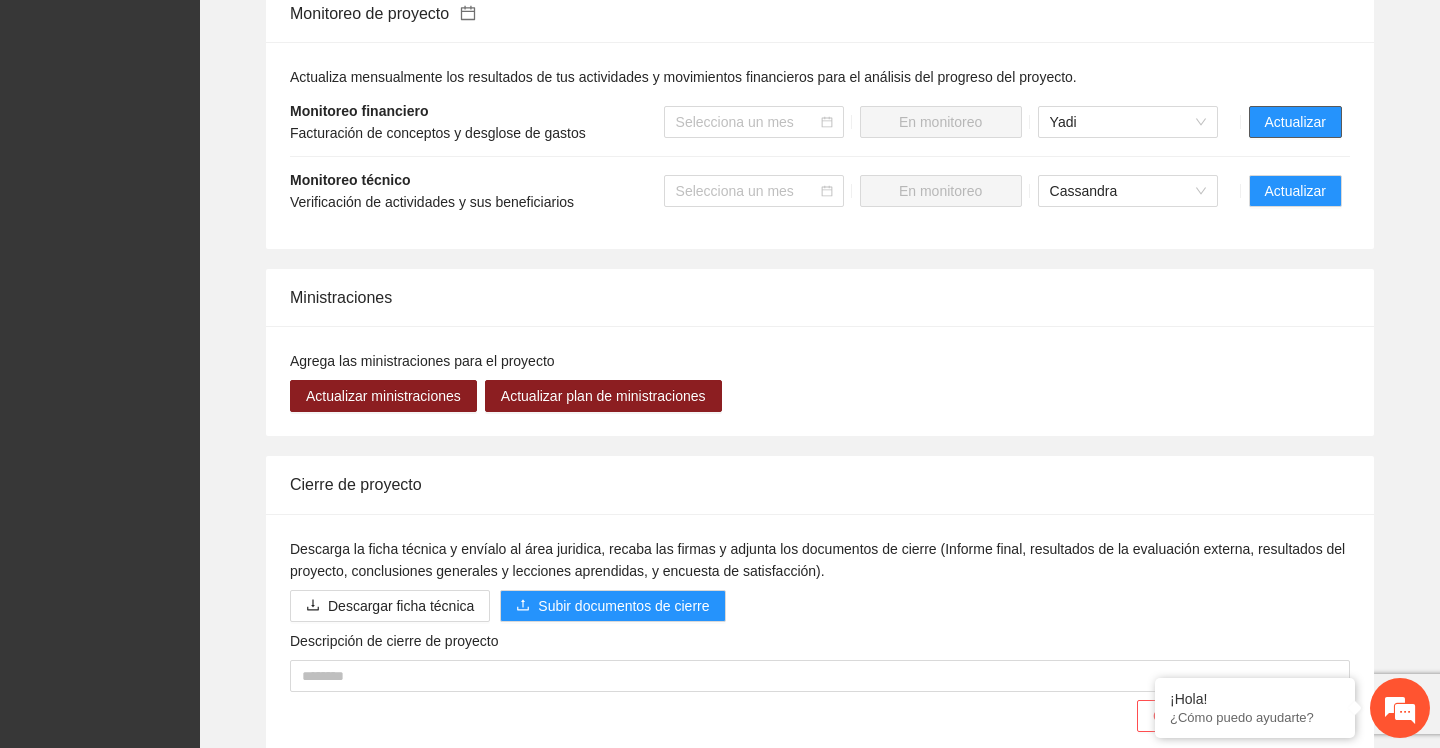 click on "Actualizar" at bounding box center (1295, 122) 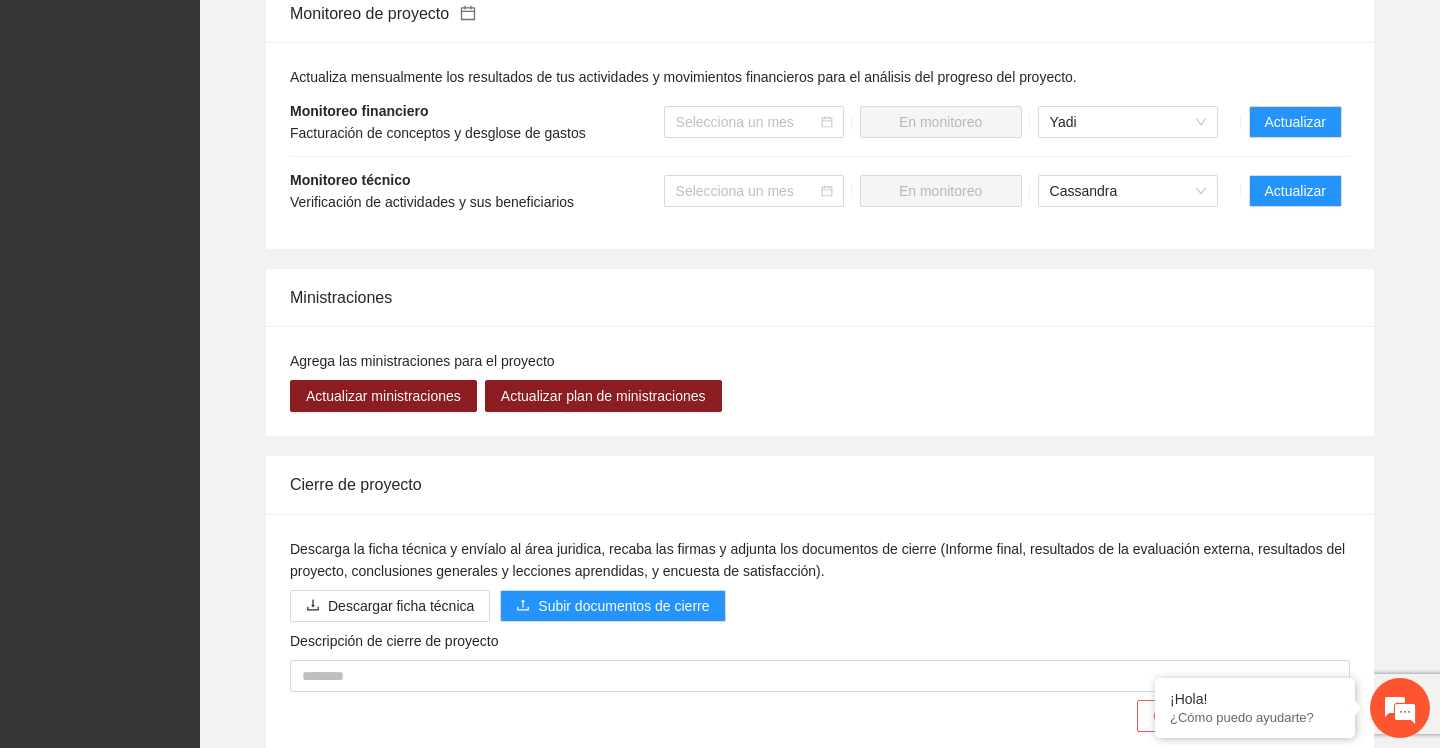 scroll, scrollTop: 0, scrollLeft: 0, axis: both 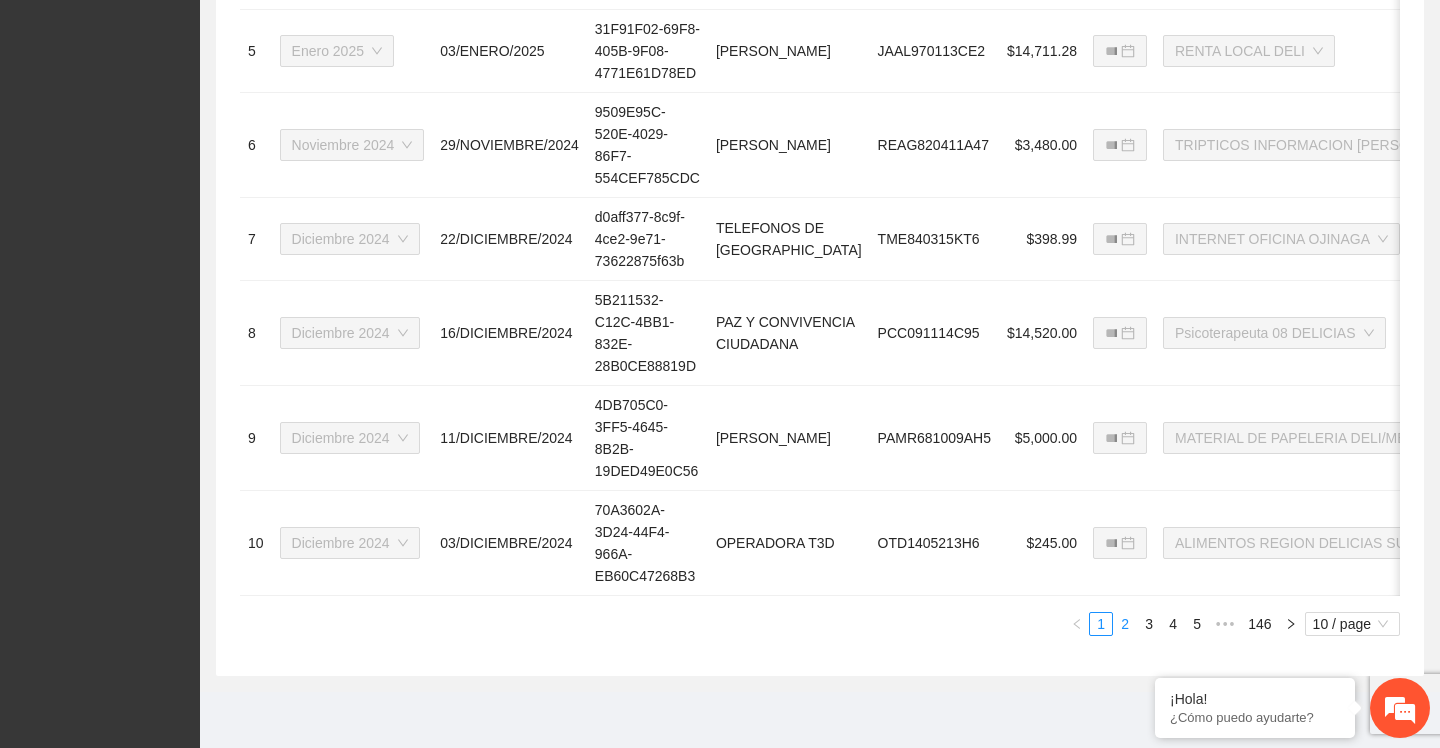 click on "2" at bounding box center [1125, 624] 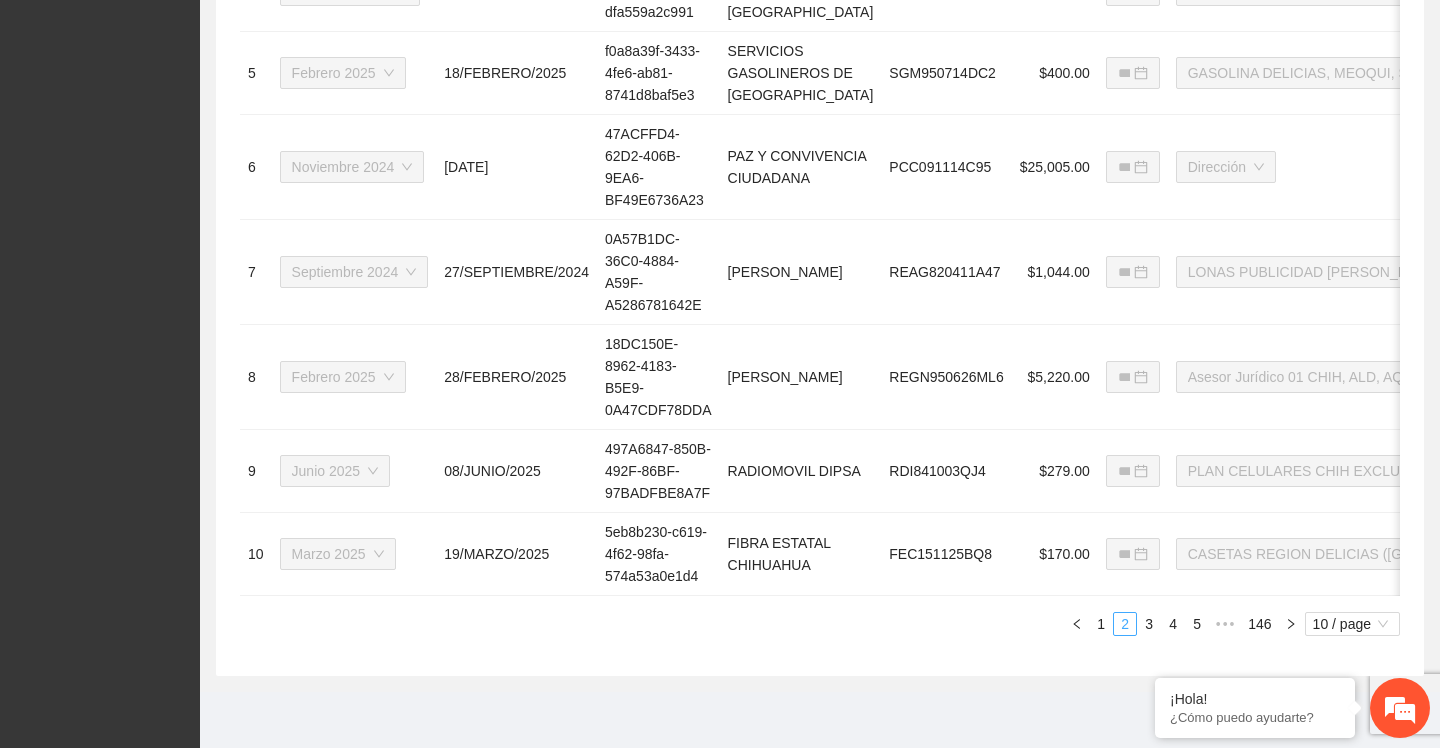 type on "**********" 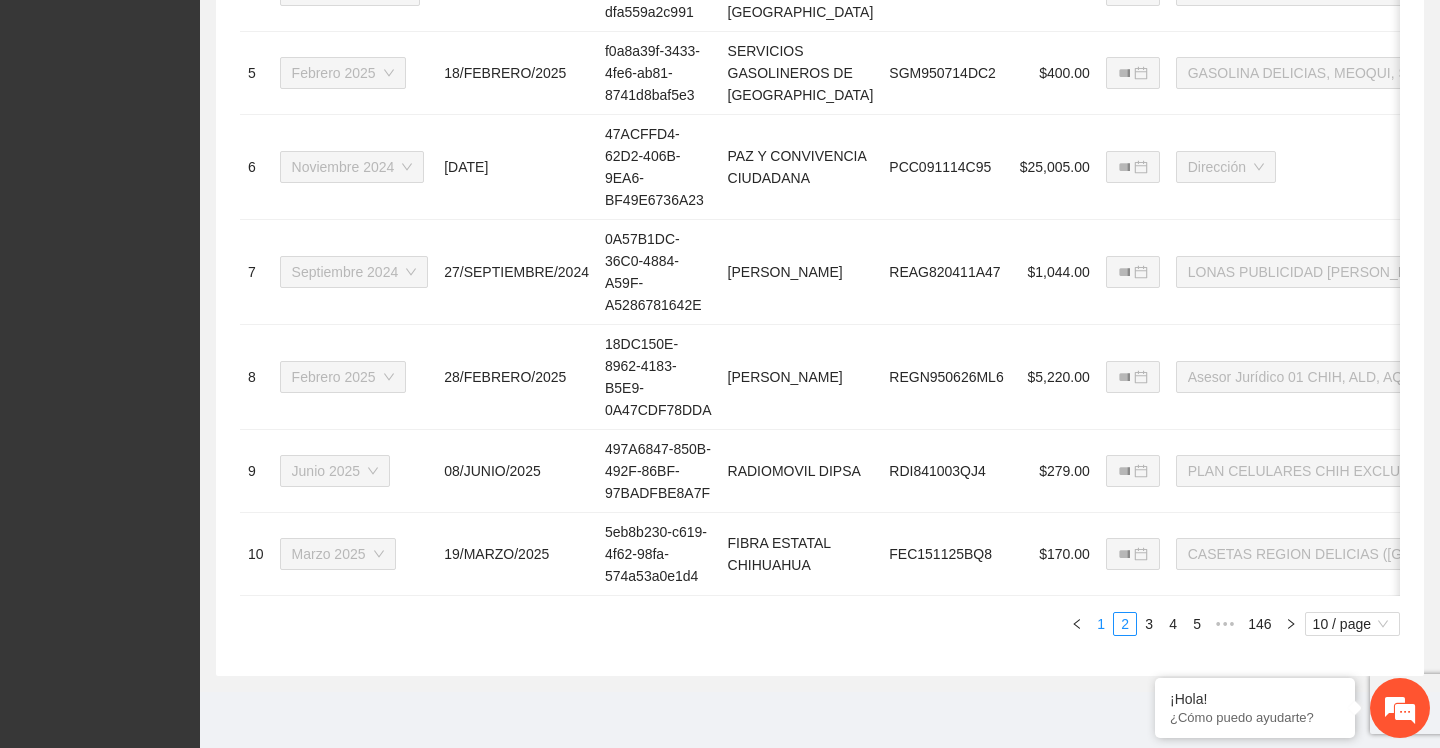 click on "1" at bounding box center [1101, 624] 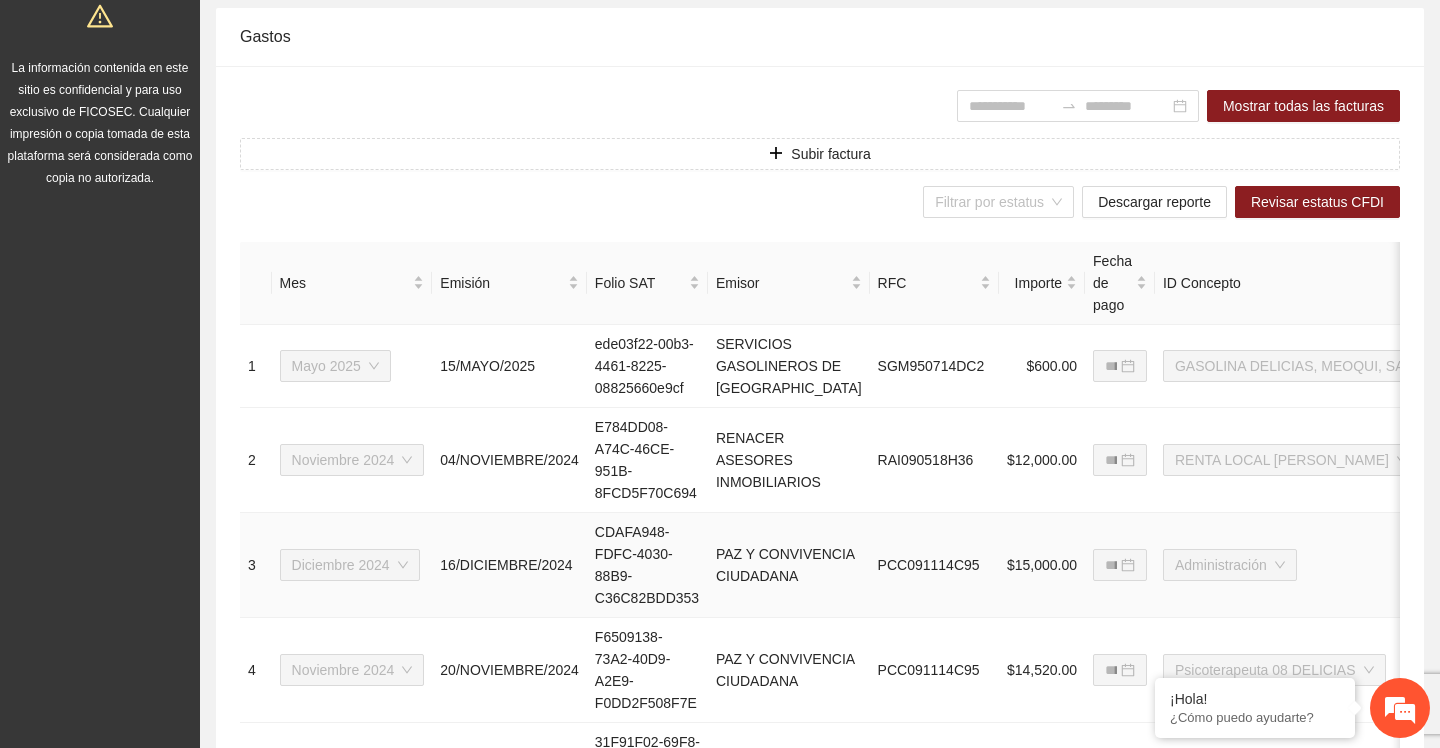 scroll, scrollTop: 550, scrollLeft: 0, axis: vertical 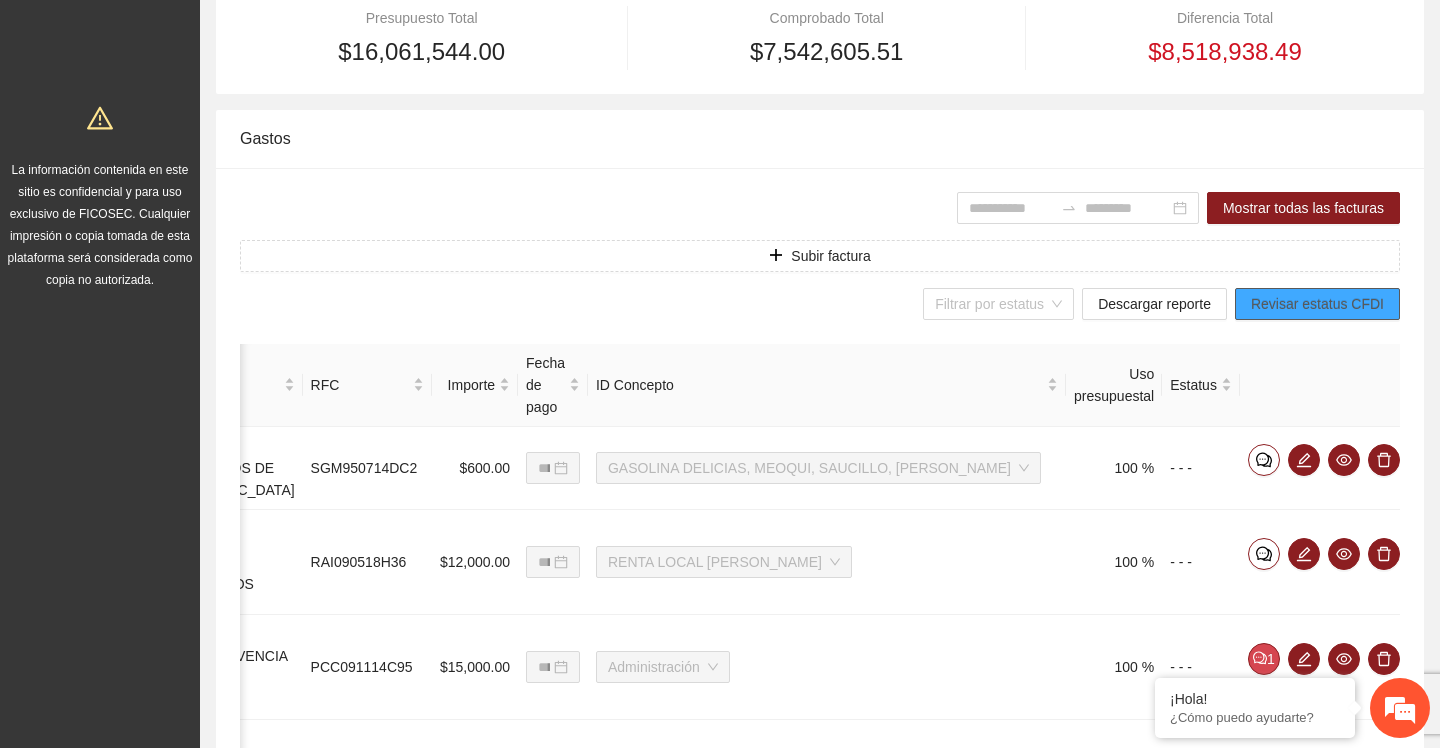 click on "Revisar estatus CFDI" at bounding box center (1317, 304) 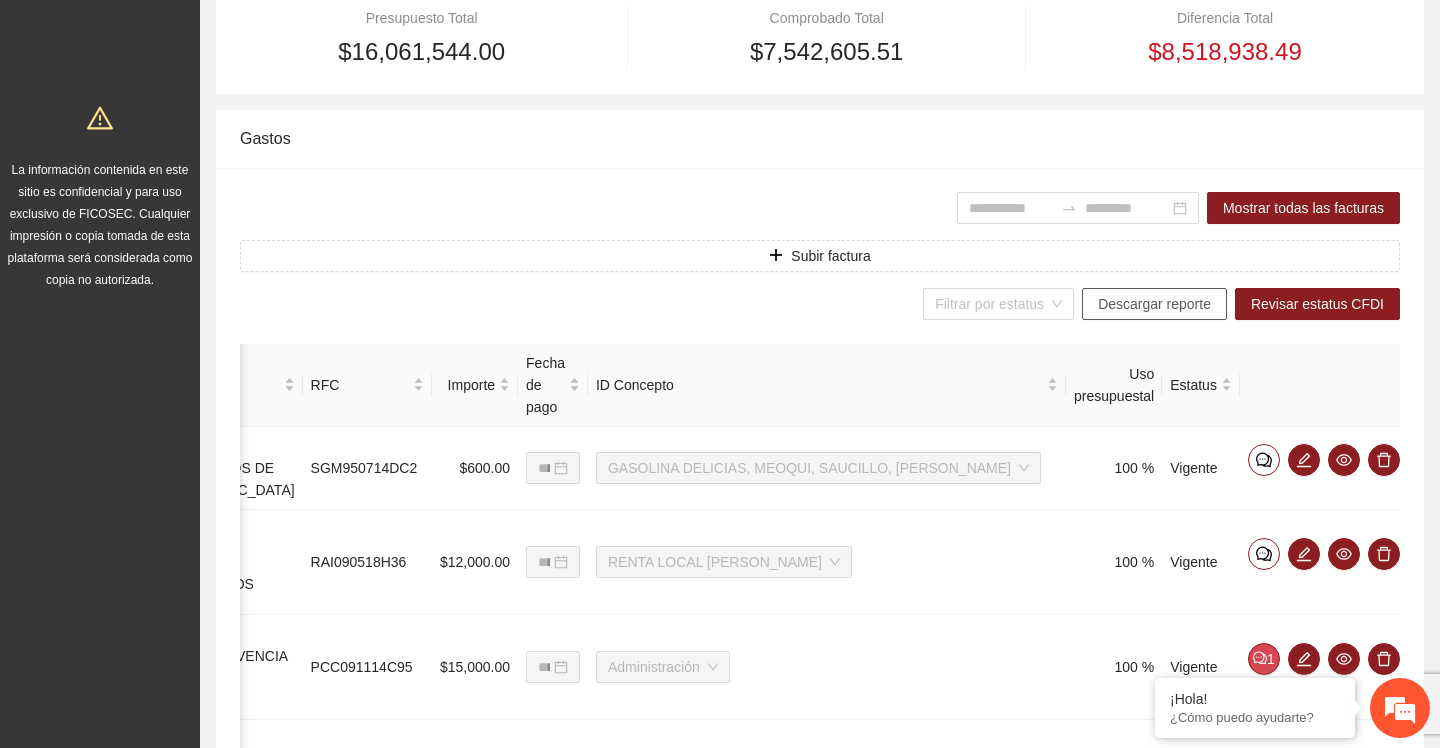 click on "Descargar reporte" at bounding box center [1154, 304] 